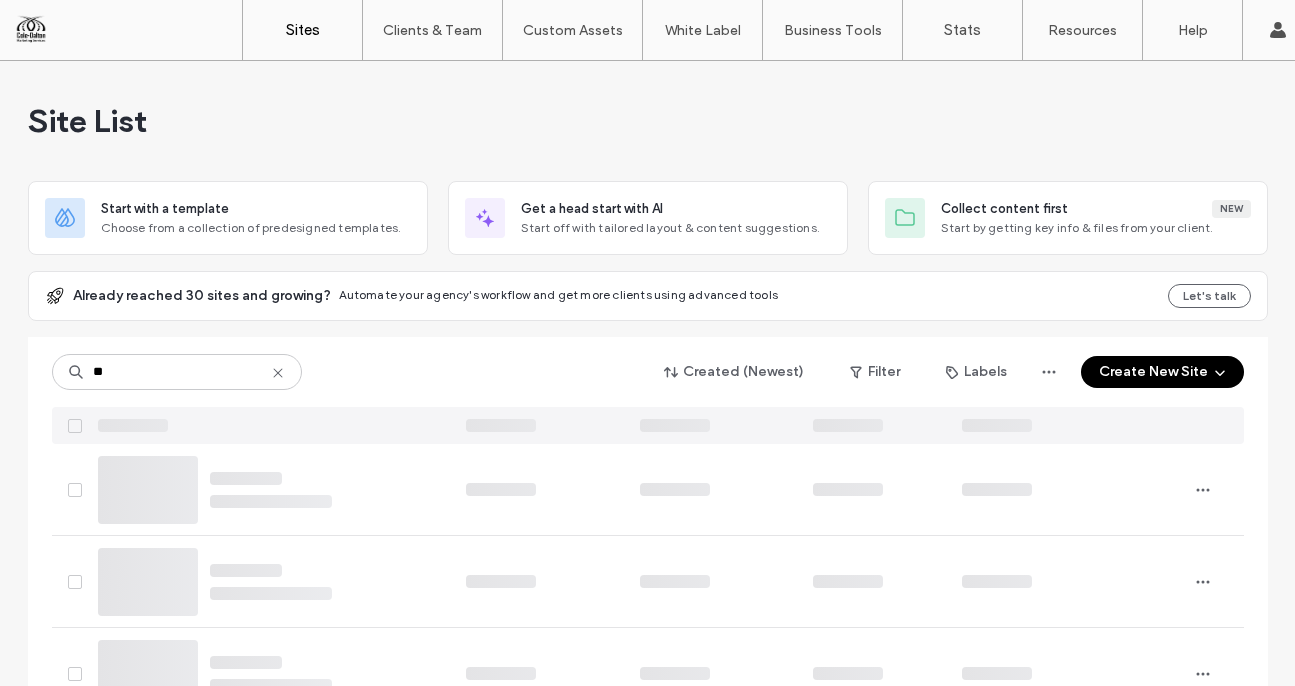 scroll, scrollTop: 0, scrollLeft: 0, axis: both 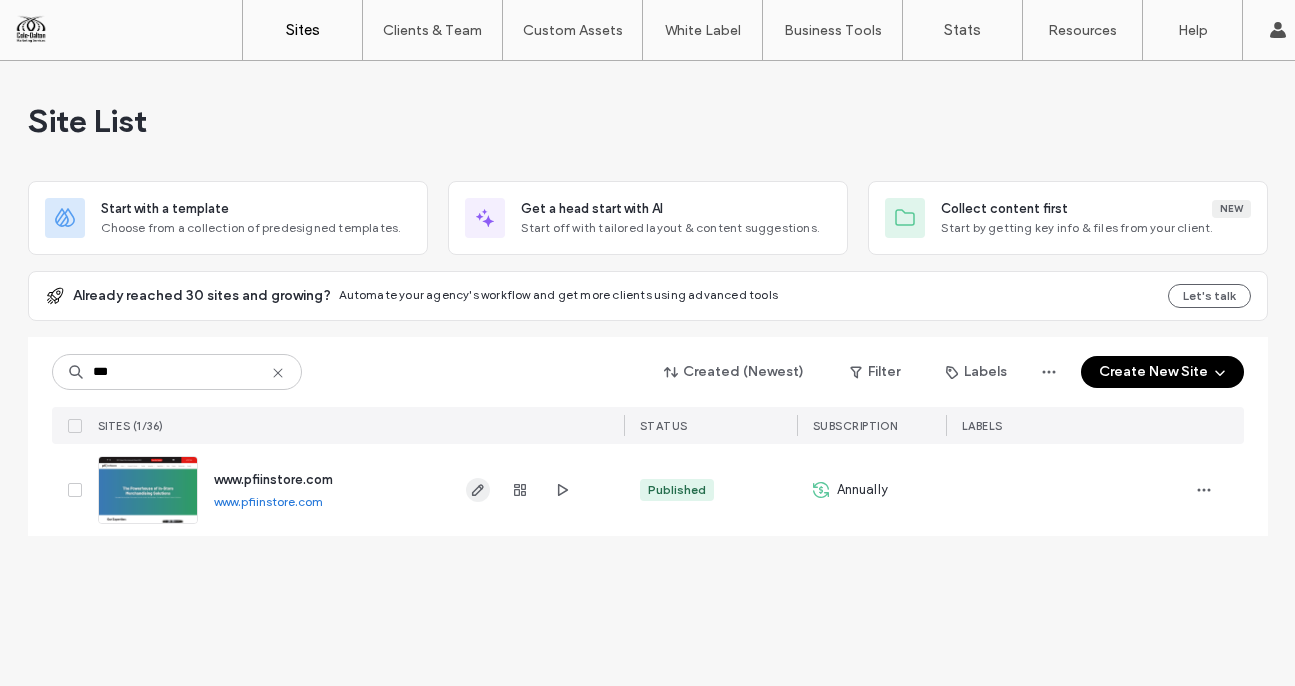 type on "***" 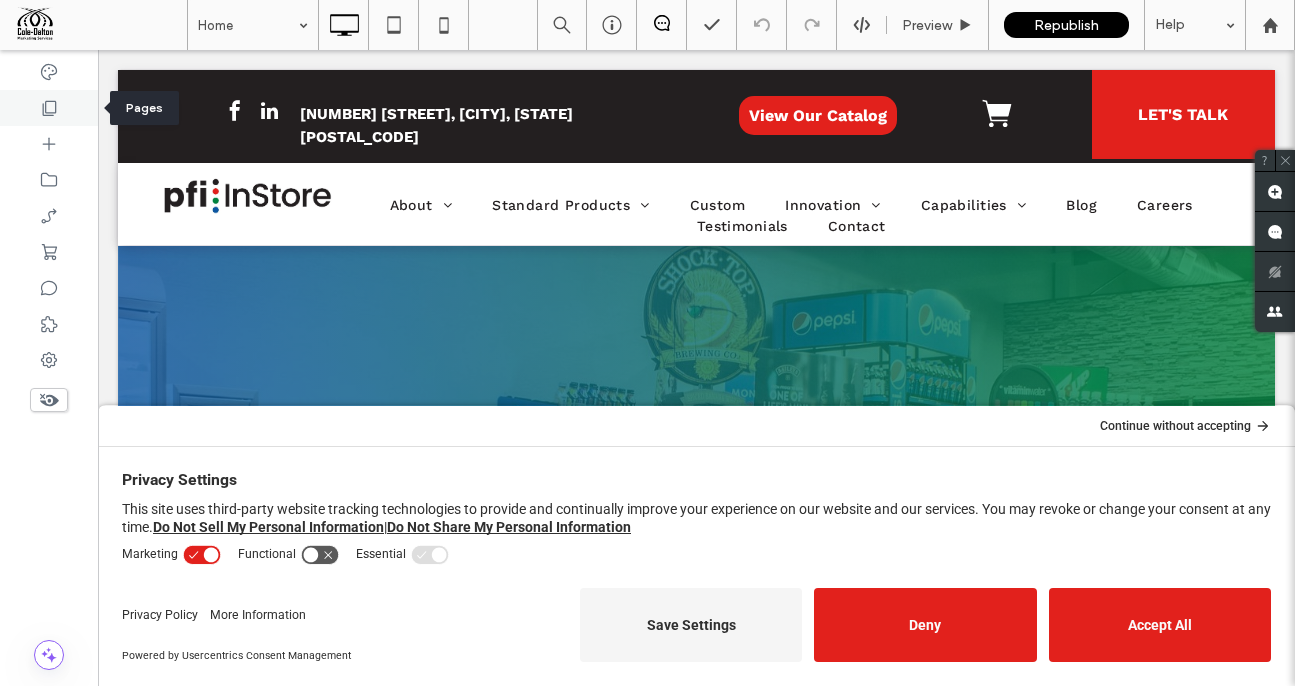 scroll, scrollTop: 0, scrollLeft: 0, axis: both 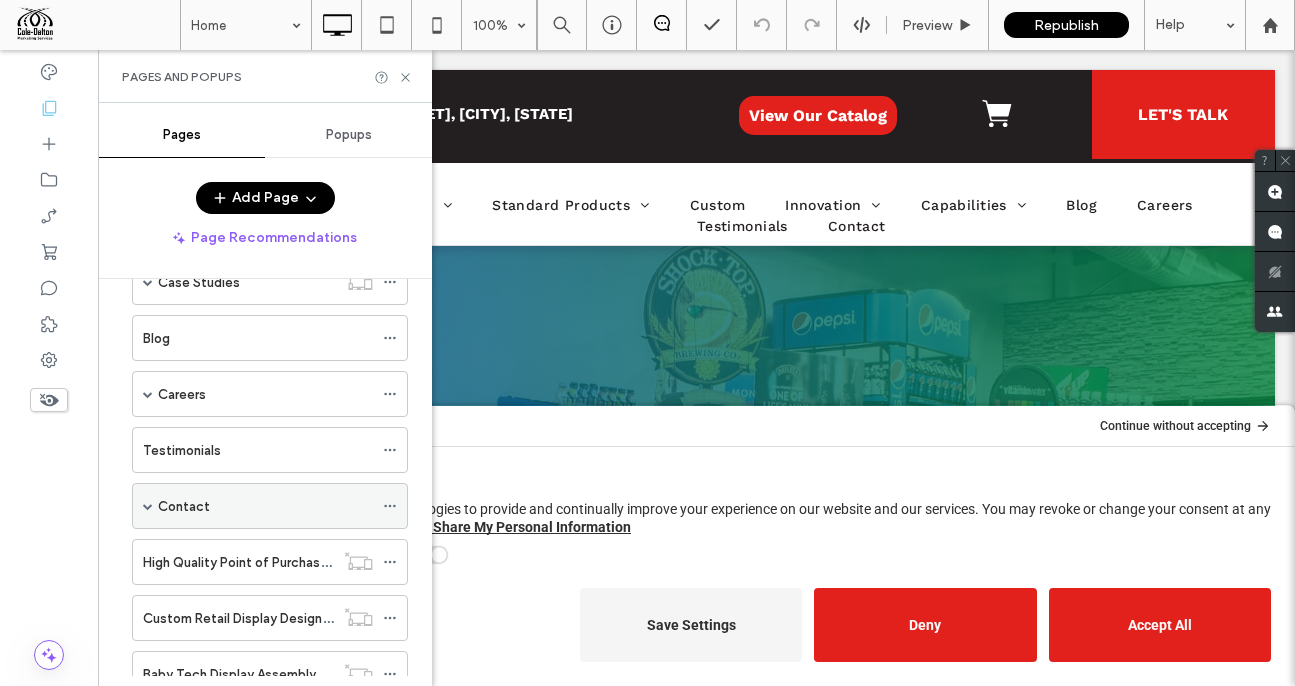 click on "Contact" at bounding box center (265, 506) 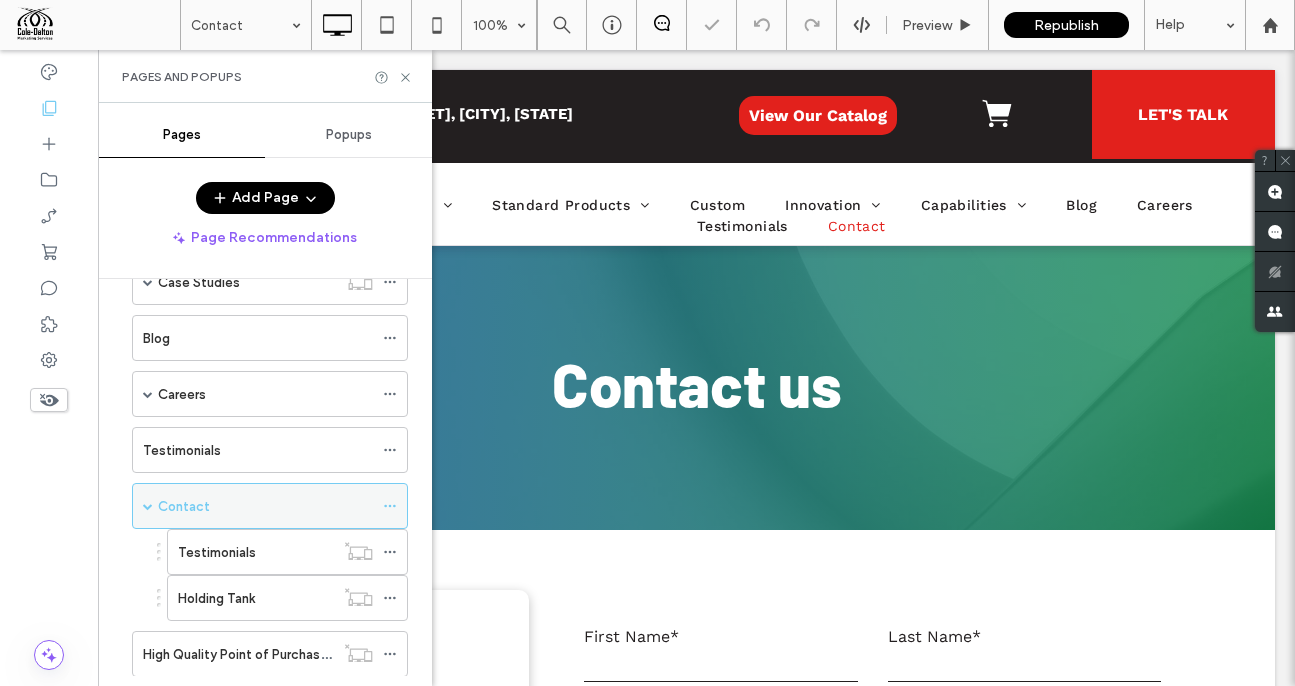 scroll, scrollTop: 0, scrollLeft: 0, axis: both 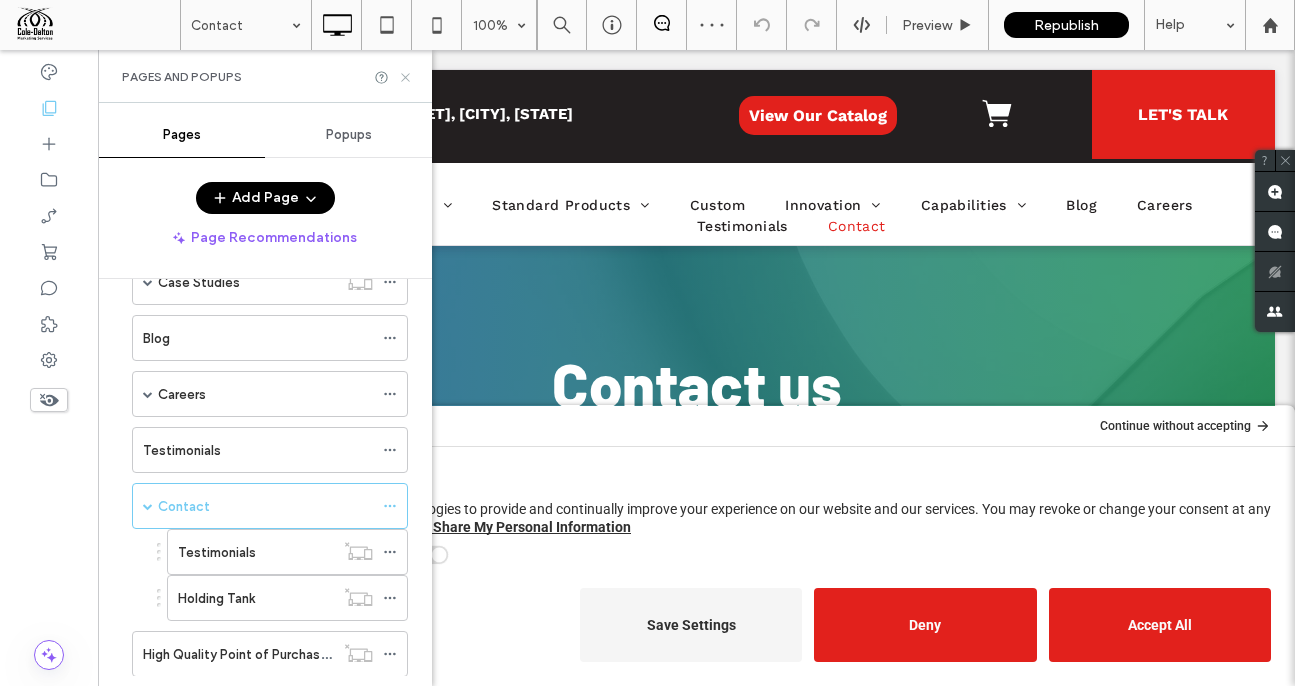 click 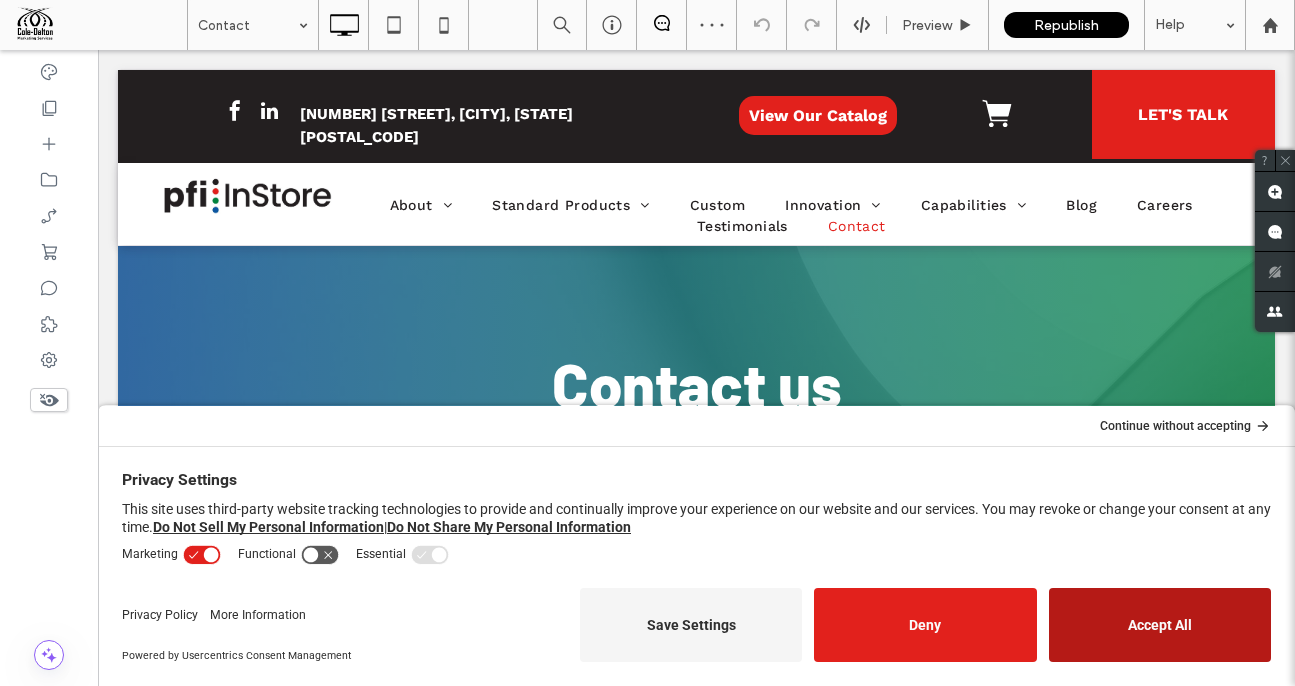 click on "Accept All" at bounding box center (1160, 625) 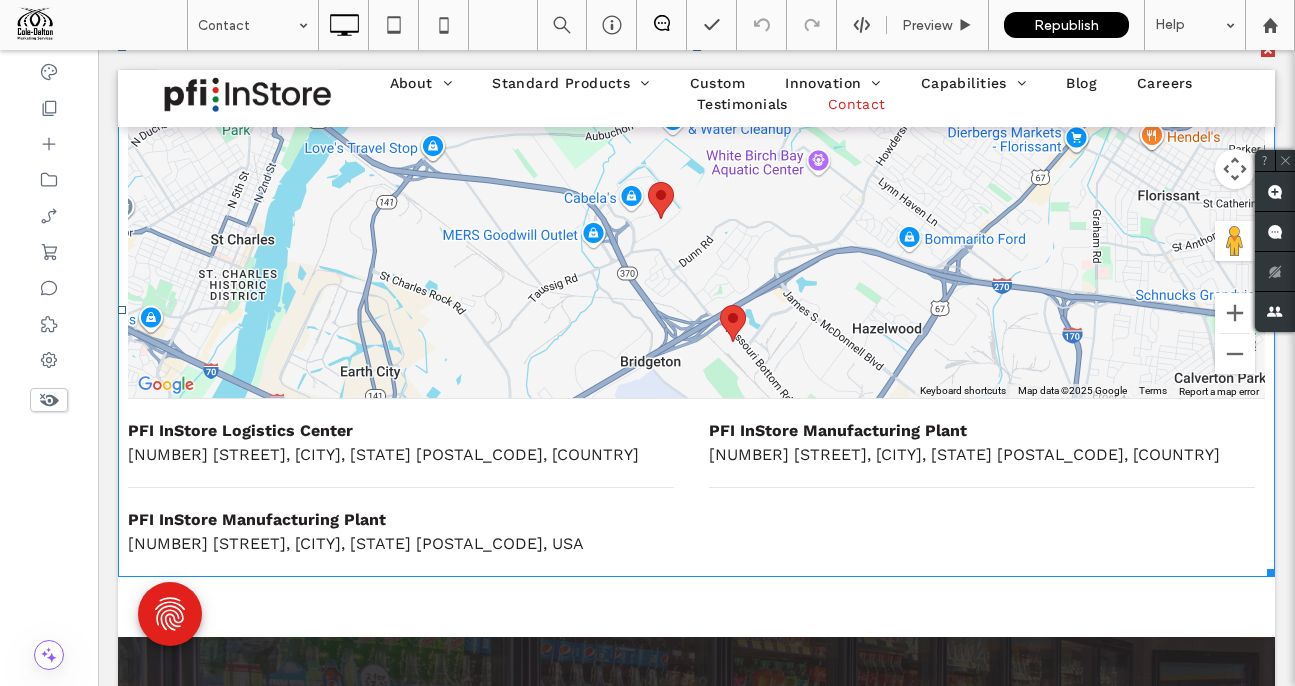 scroll, scrollTop: 1212, scrollLeft: 0, axis: vertical 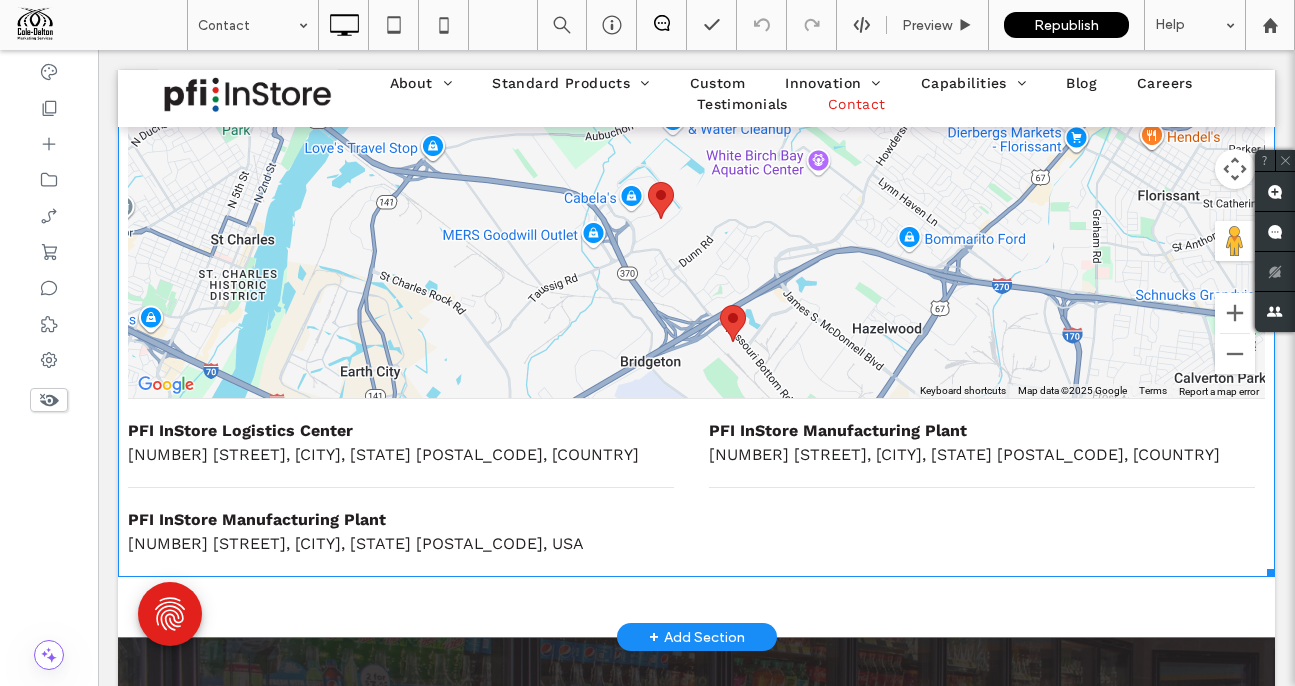 click on "PFI InStore Manufacturing Plant
[NUMBER] [STREET], [CITY], [STATE] [POSTAL_CODE], [COUNTRY]" at bounding box center [401, 532] 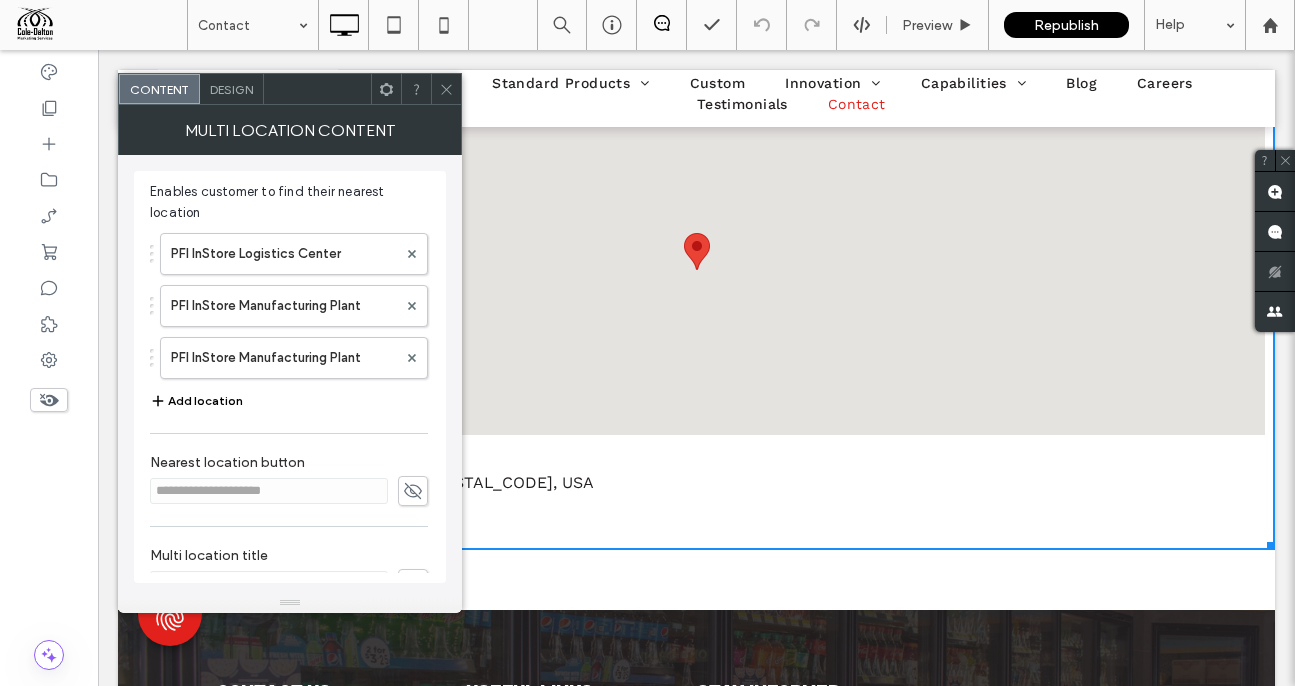scroll, scrollTop: 1175, scrollLeft: 0, axis: vertical 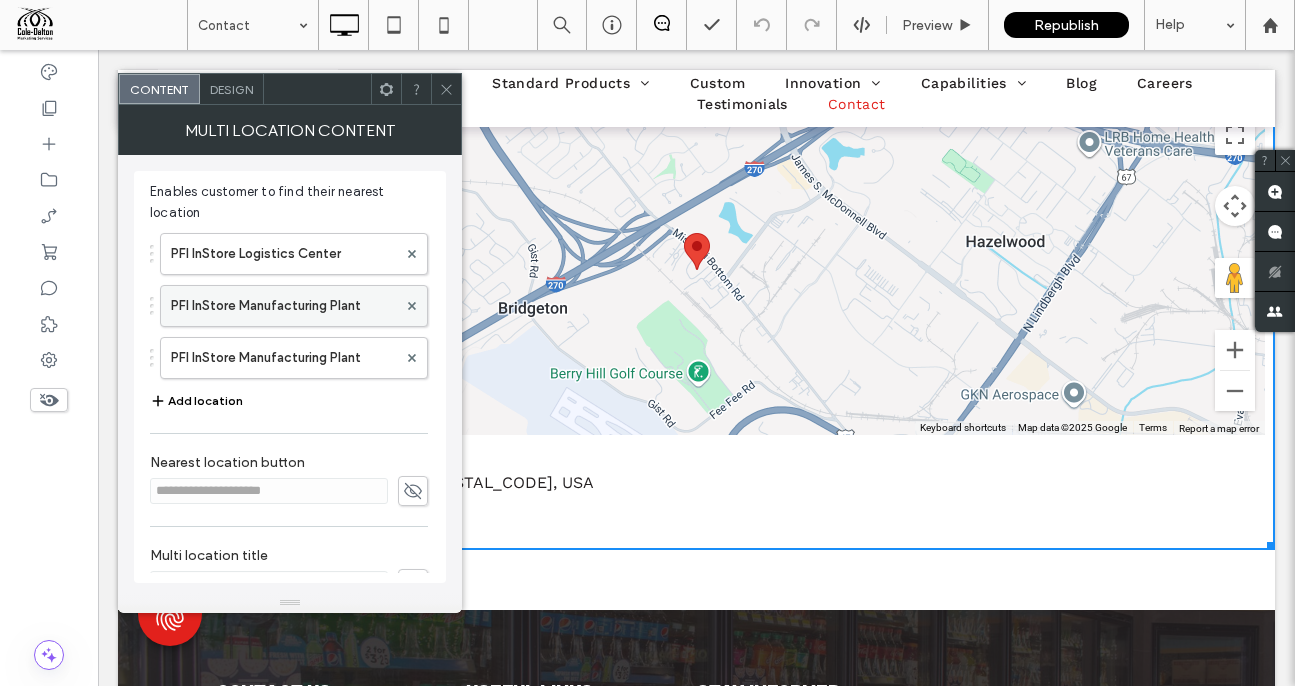 click on "PFI InStore Manufacturing Plant" at bounding box center (284, 306) 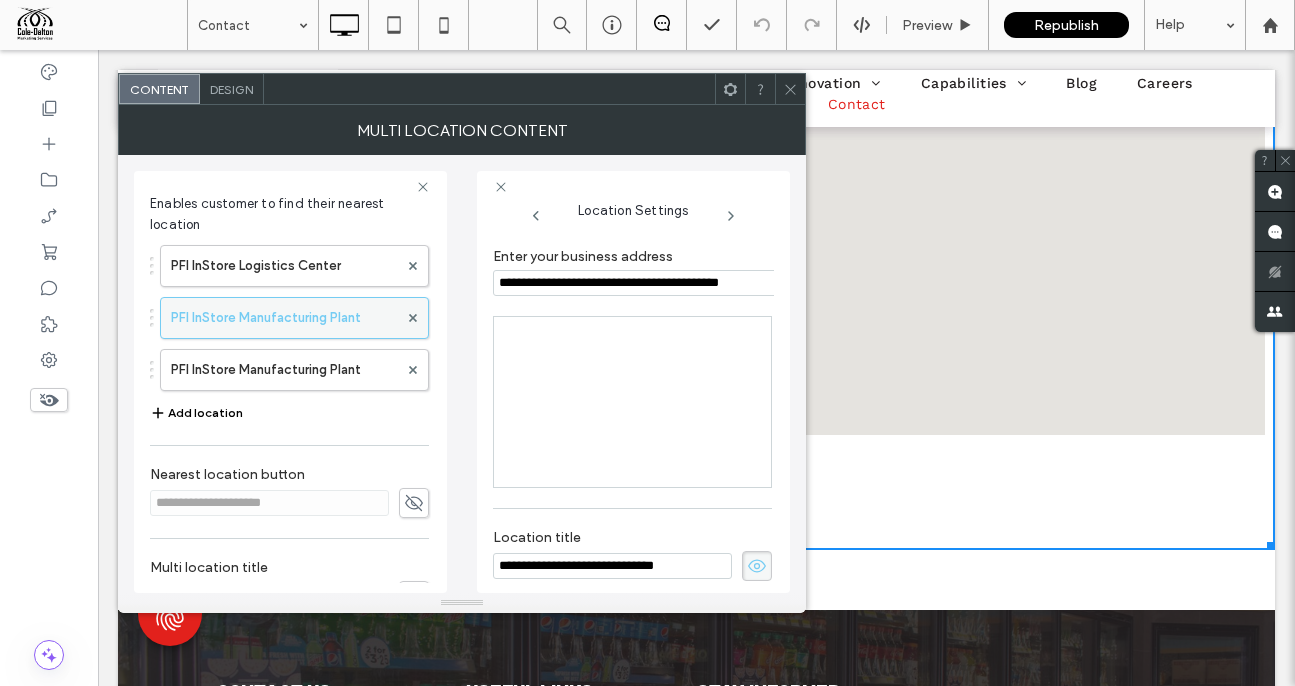 scroll, scrollTop: 0, scrollLeft: 2, axis: horizontal 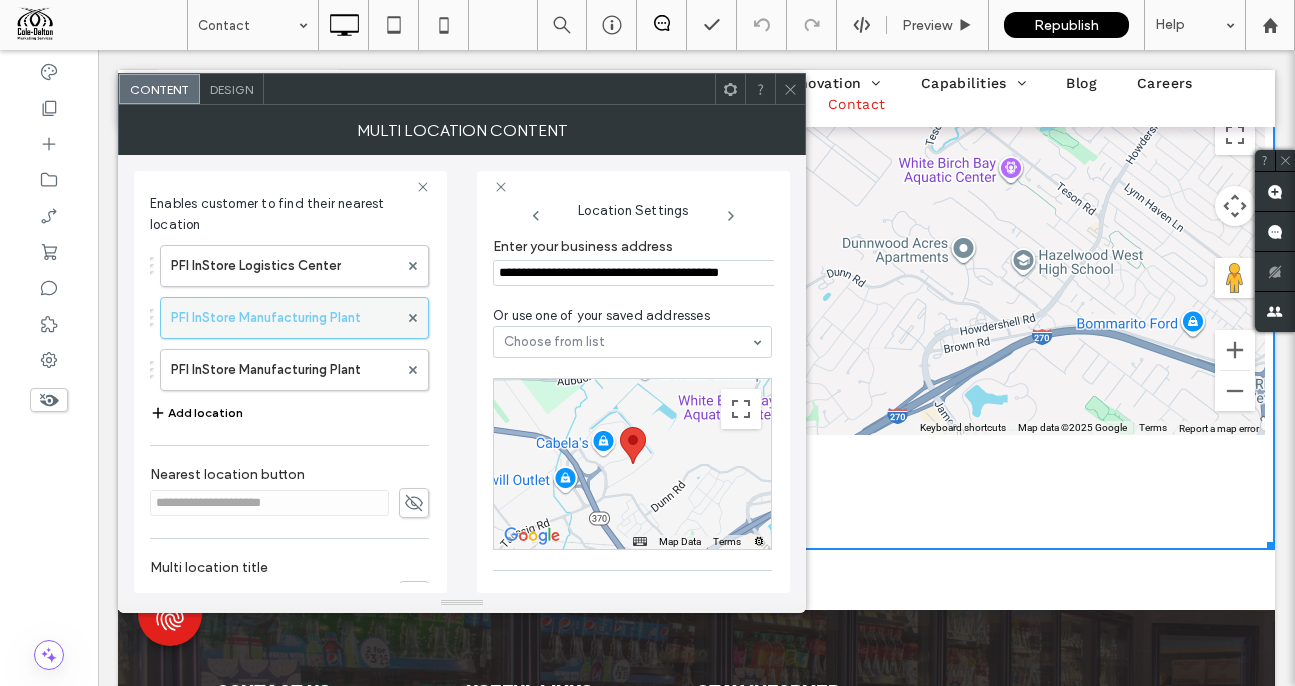 click on "PFI InStore Manufacturing Plant" at bounding box center (284, 318) 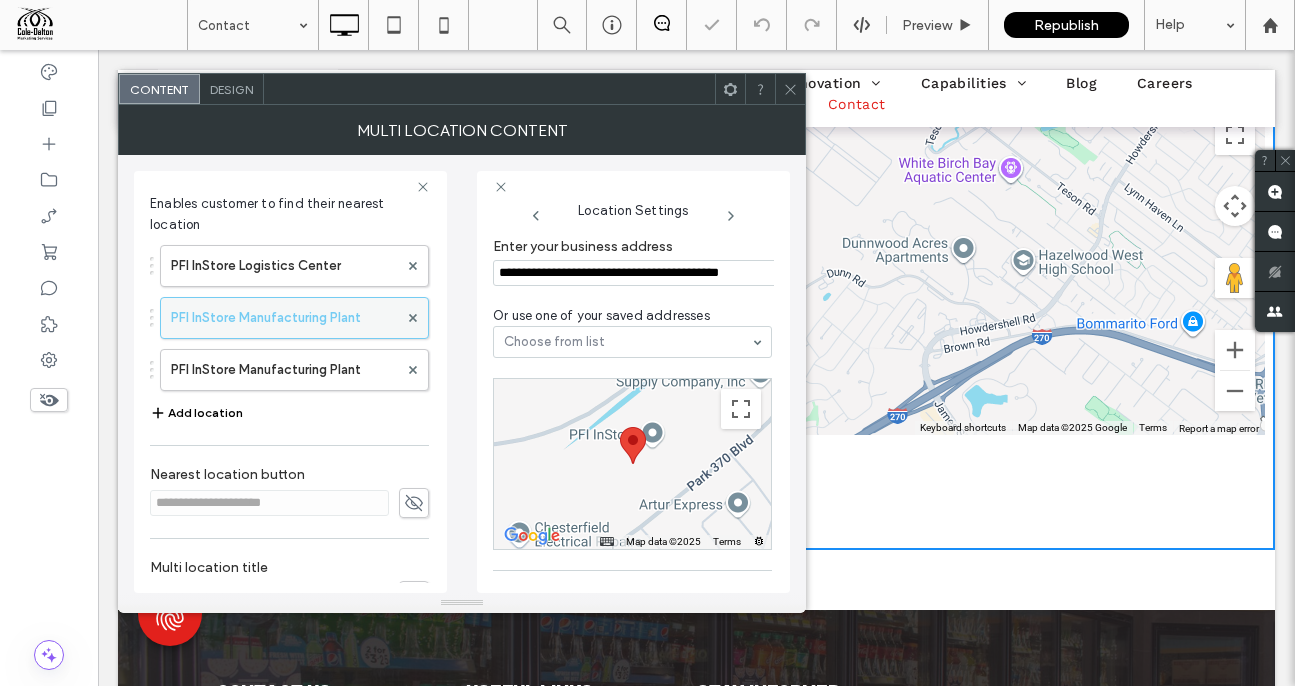 click on "PFI InStore Manufacturing Plant" at bounding box center [284, 318] 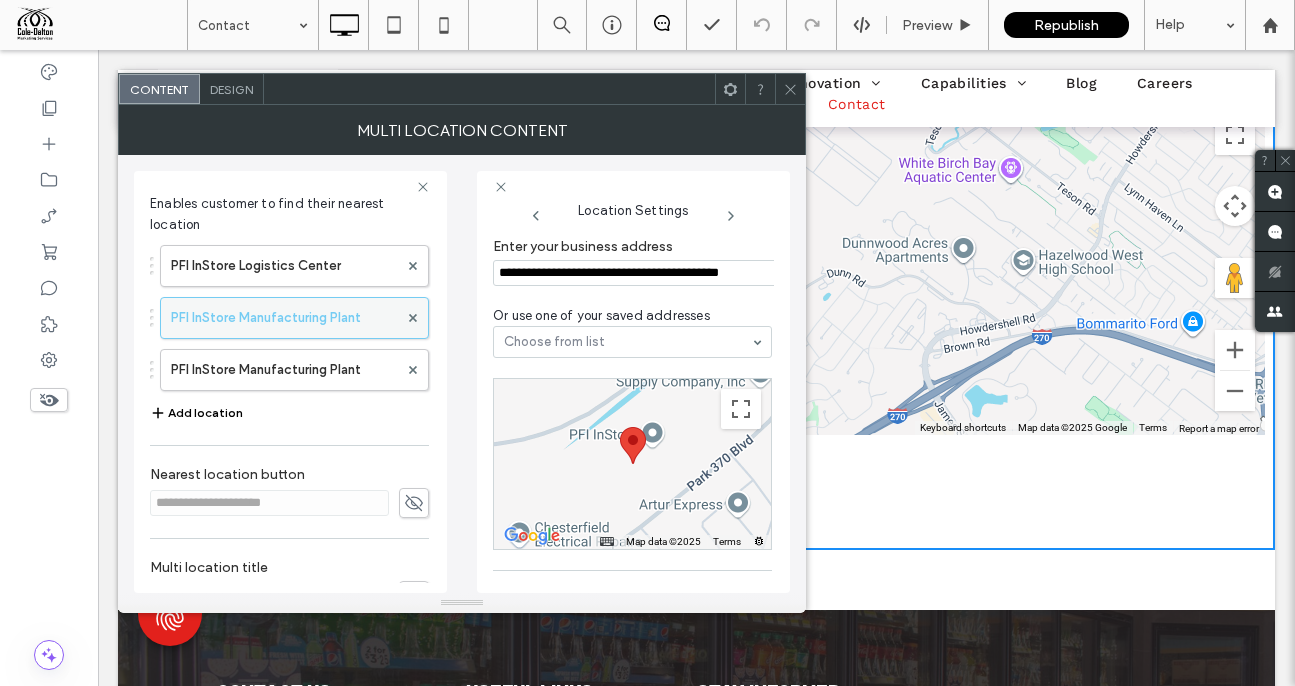 click on "PFI InStore Manufacturing Plant" at bounding box center (284, 318) 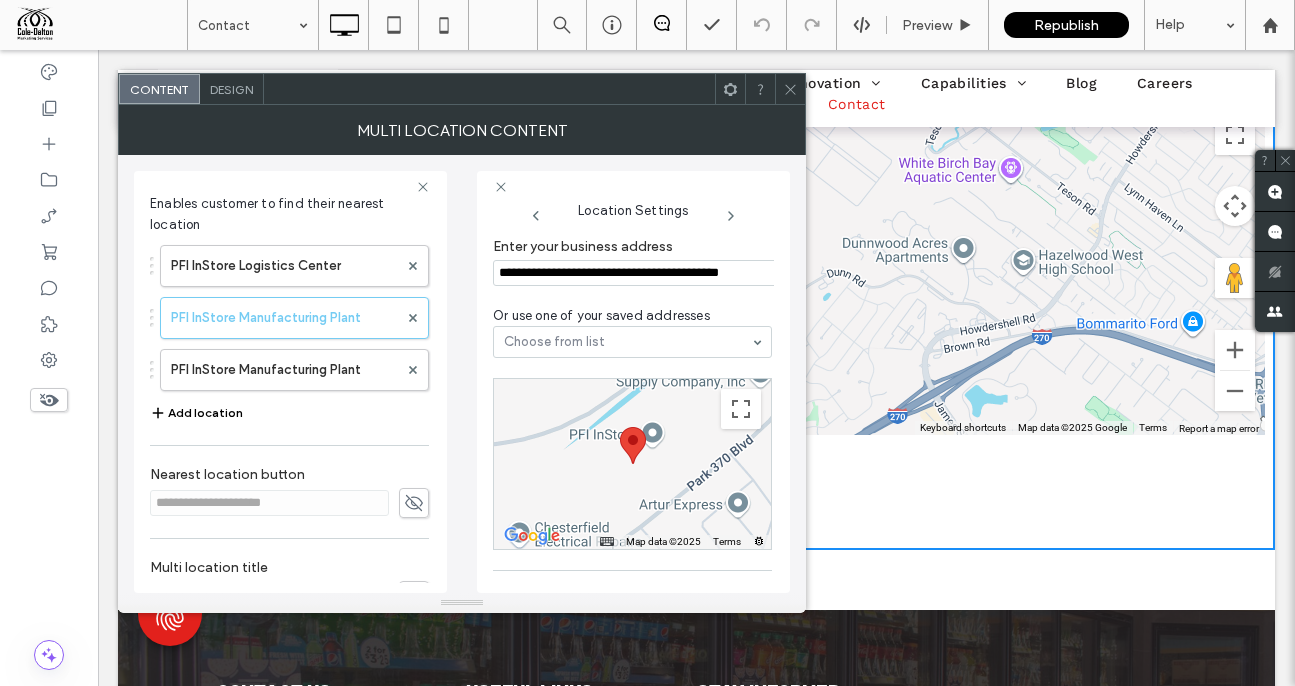 click on "Add location" at bounding box center [196, 413] 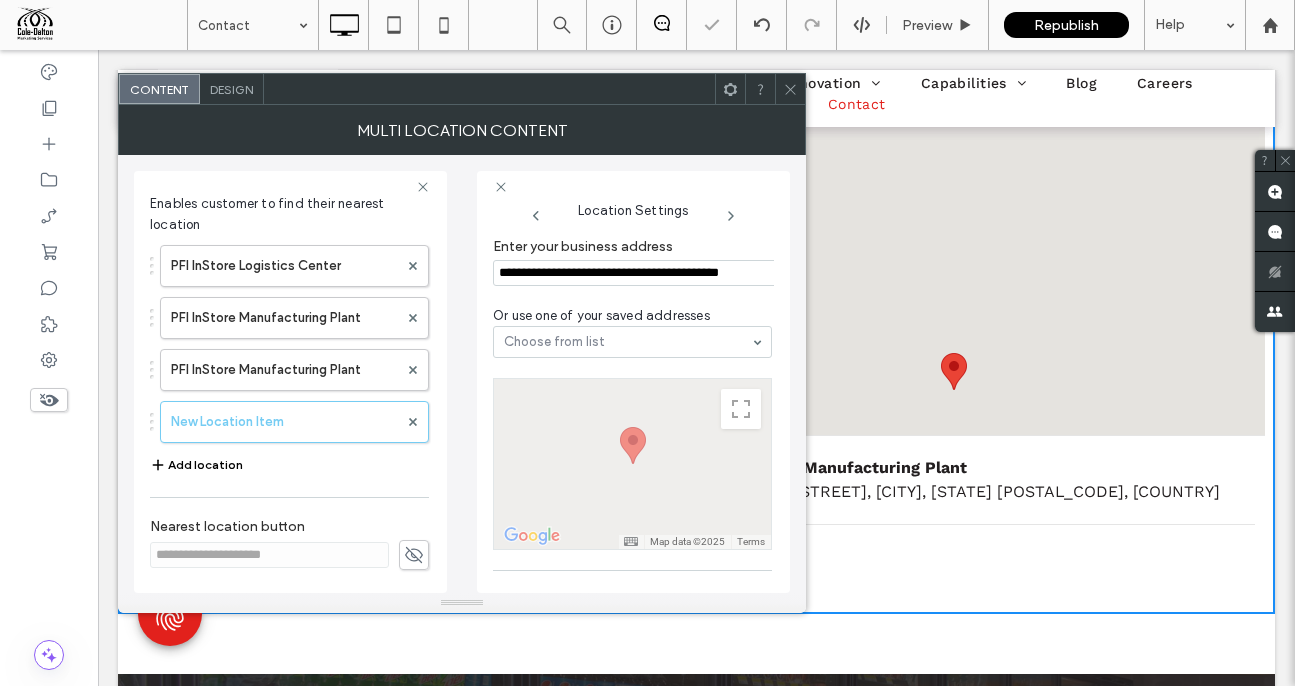 scroll, scrollTop: 235, scrollLeft: 0, axis: vertical 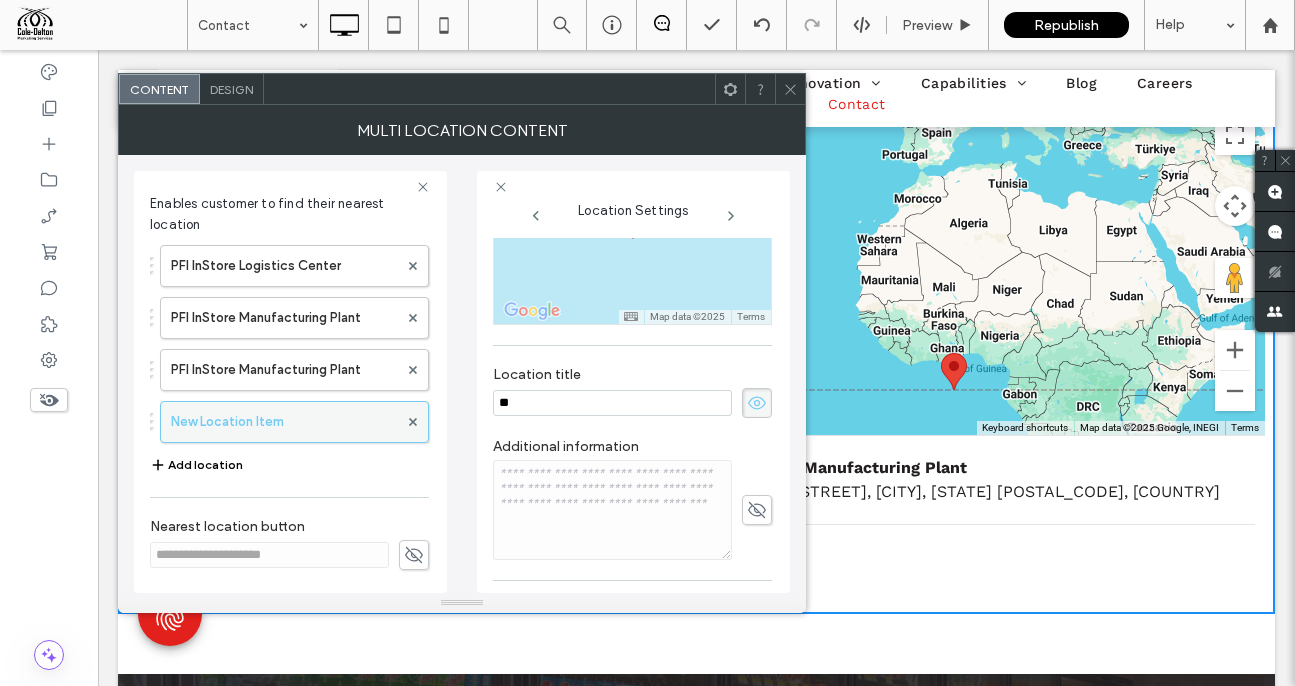 type on "*" 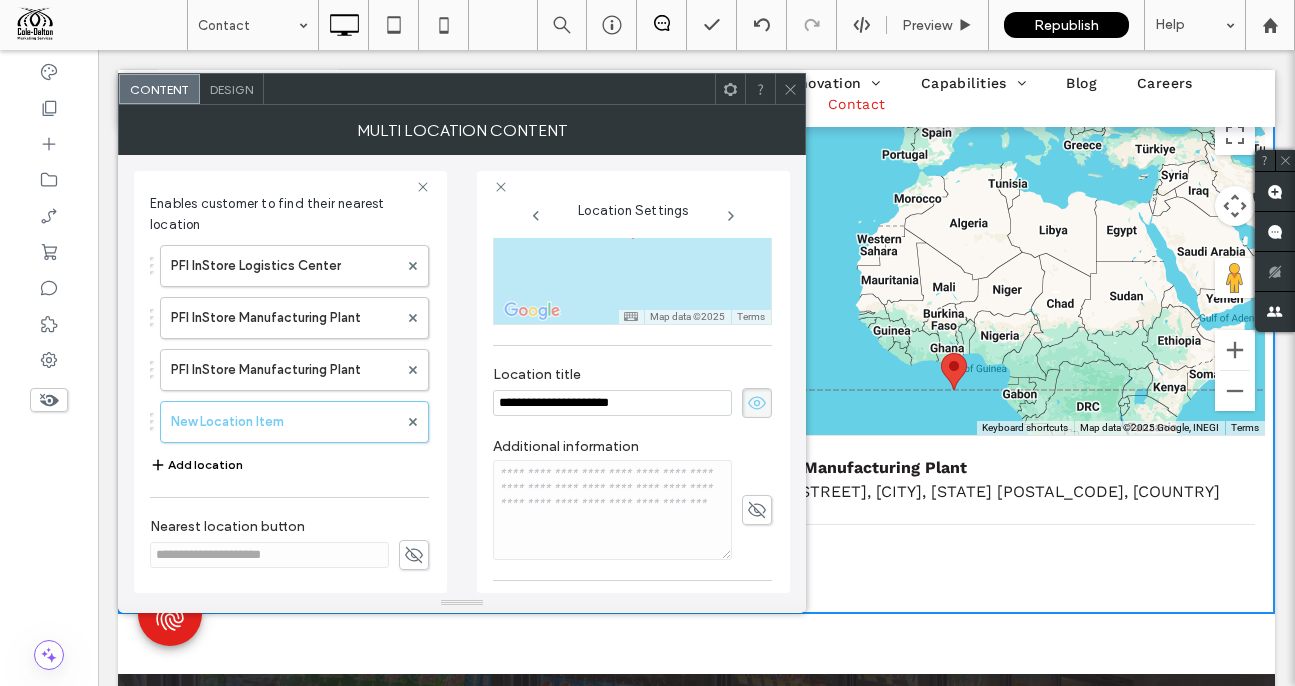click on "**********" at bounding box center [612, 403] 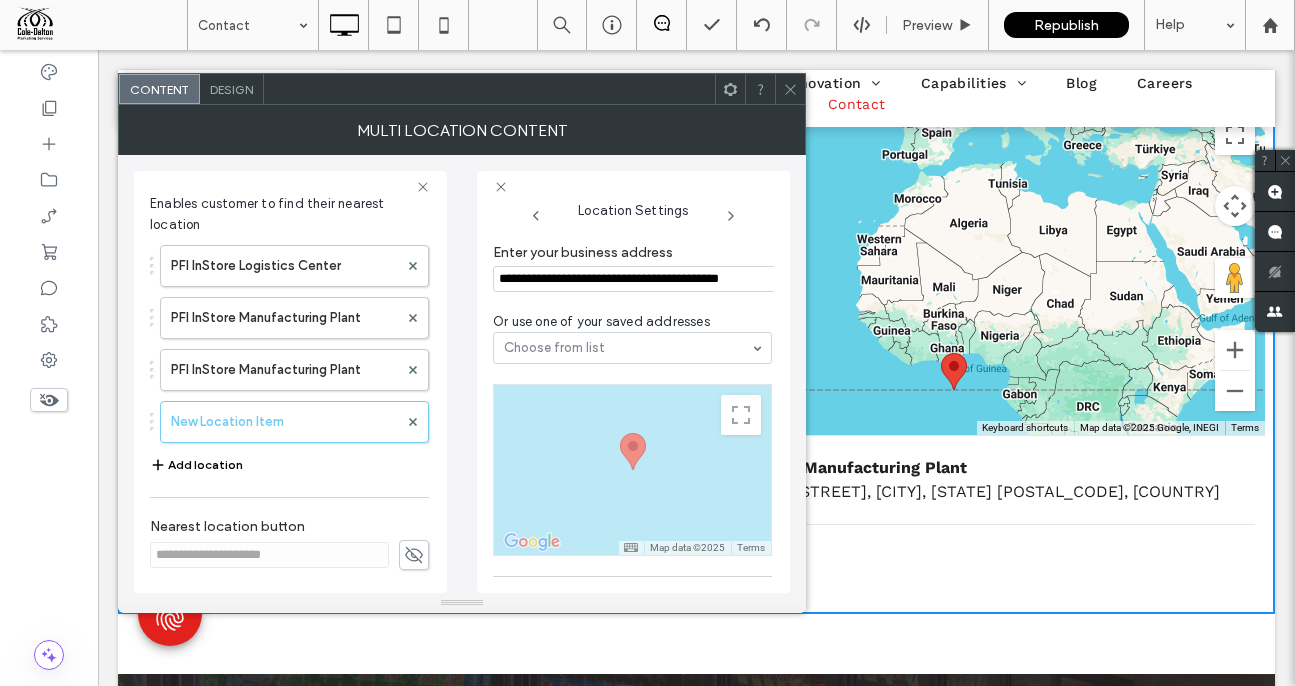 scroll, scrollTop: 0, scrollLeft: 0, axis: both 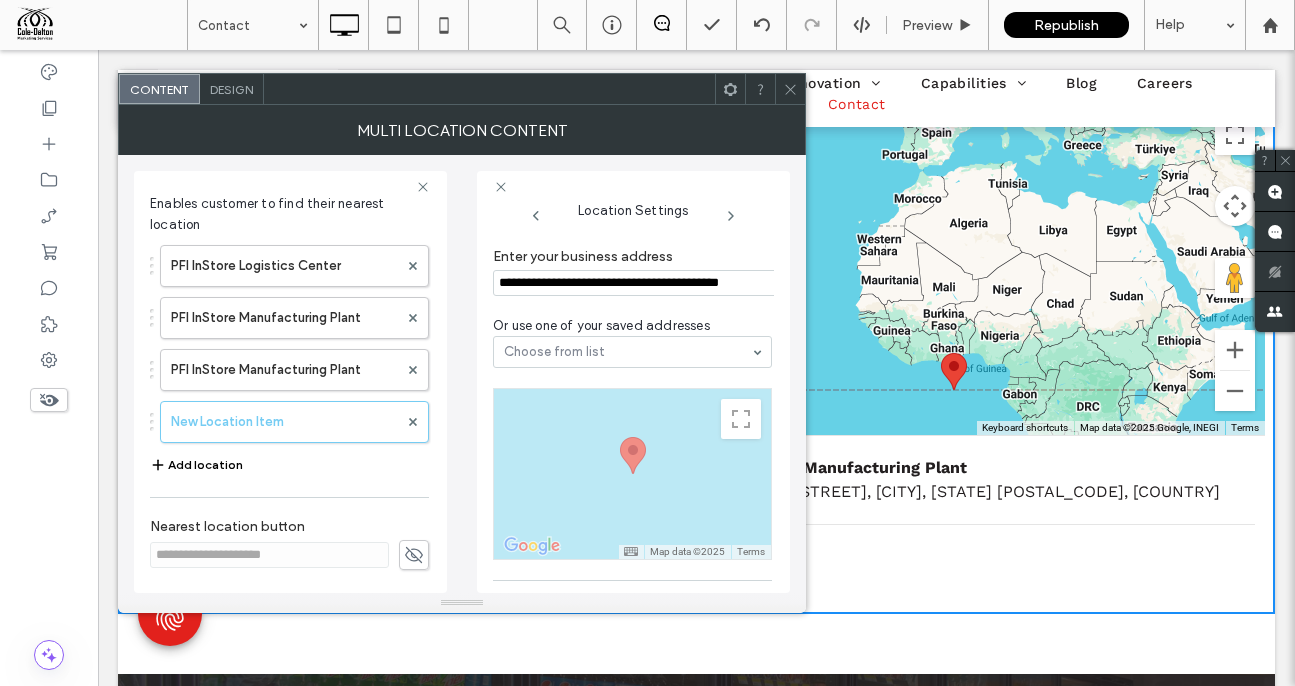 type on "**********" 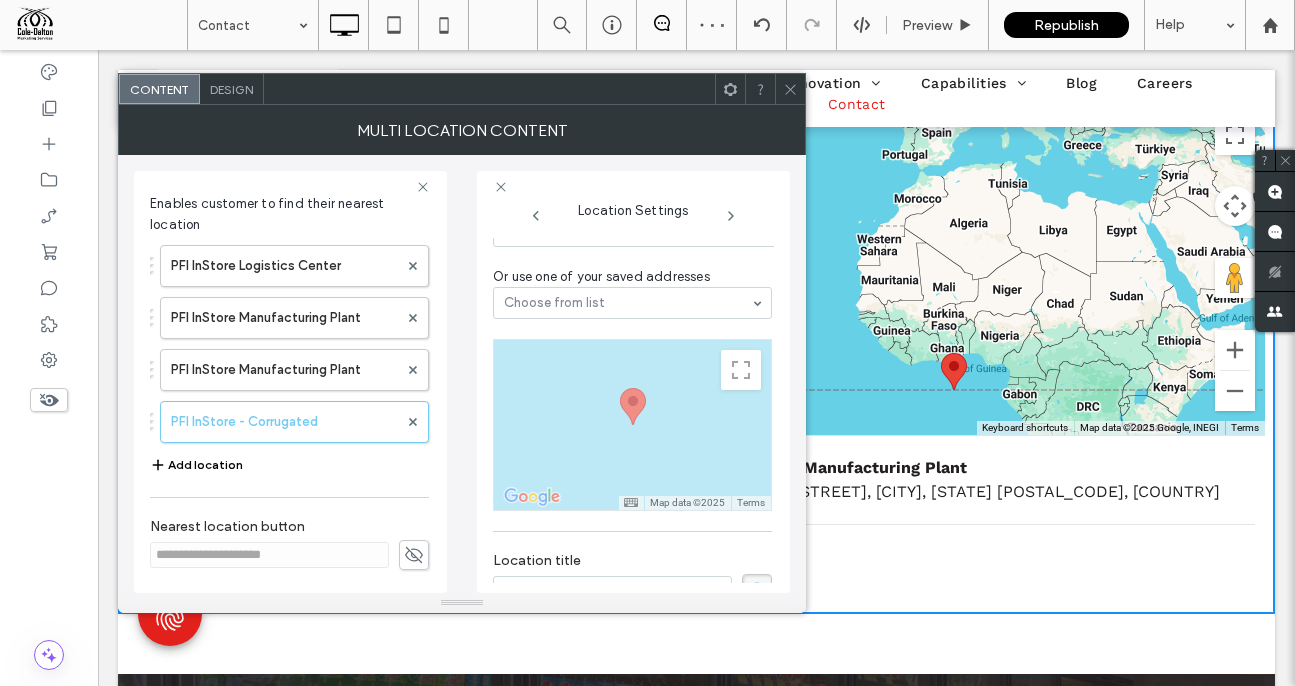 scroll, scrollTop: 0, scrollLeft: 0, axis: both 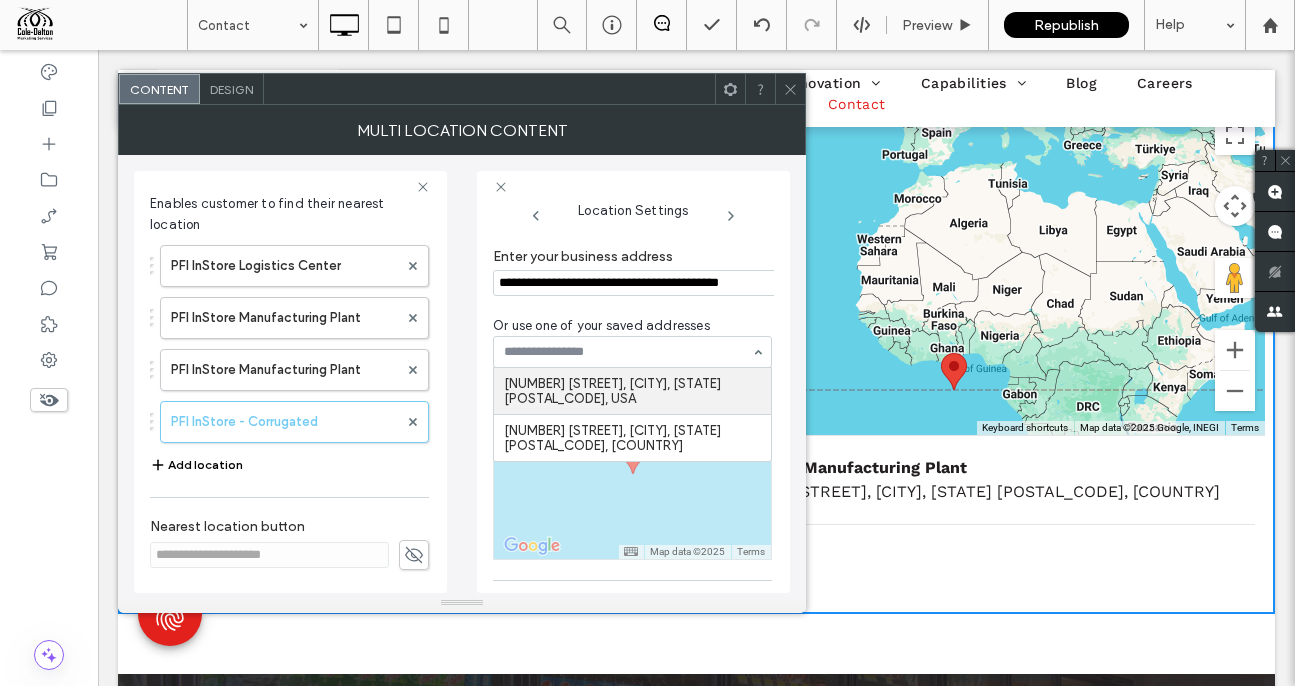 click on "**********" at bounding box center (635, 283) 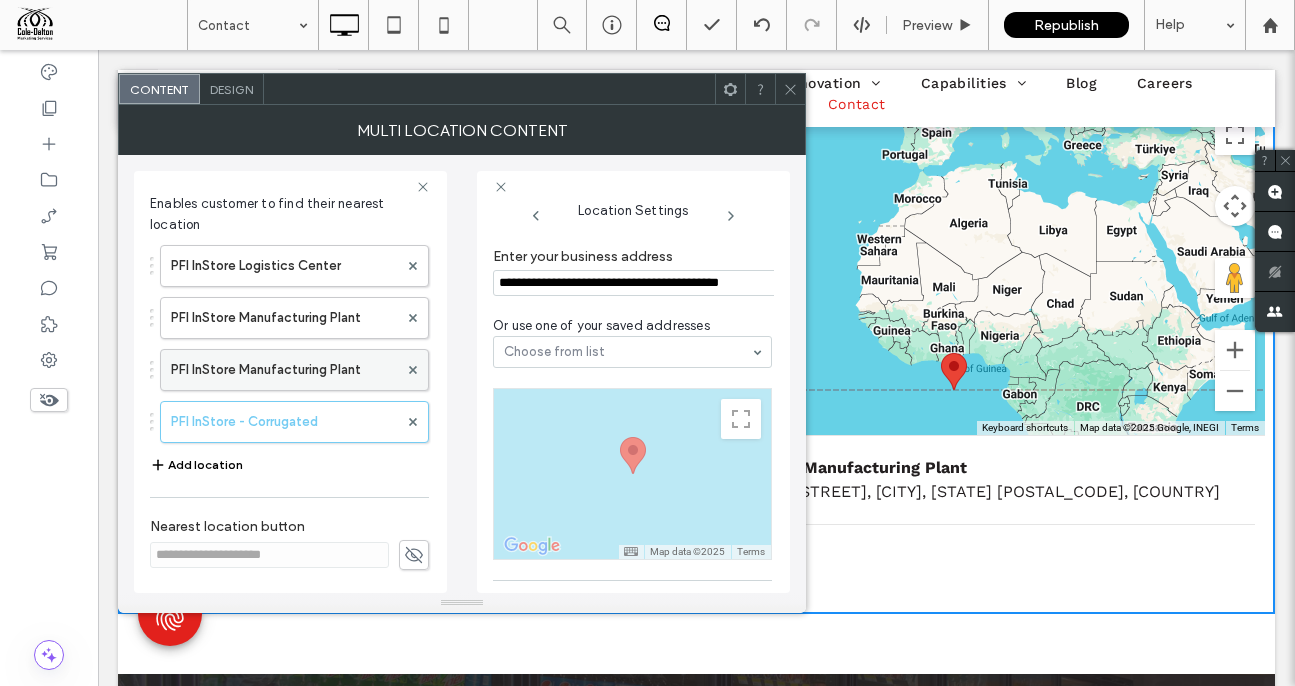 click on "PFI InStore Manufacturing Plant" at bounding box center (284, 370) 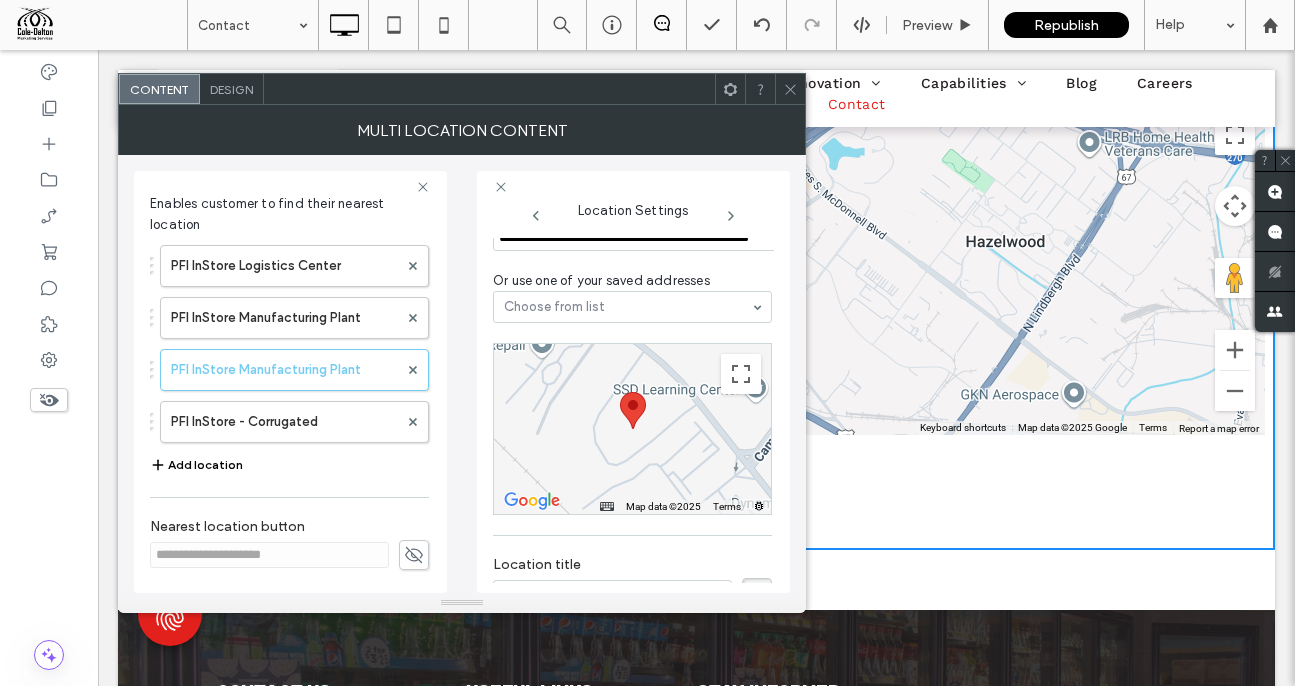 scroll, scrollTop: 0, scrollLeft: 0, axis: both 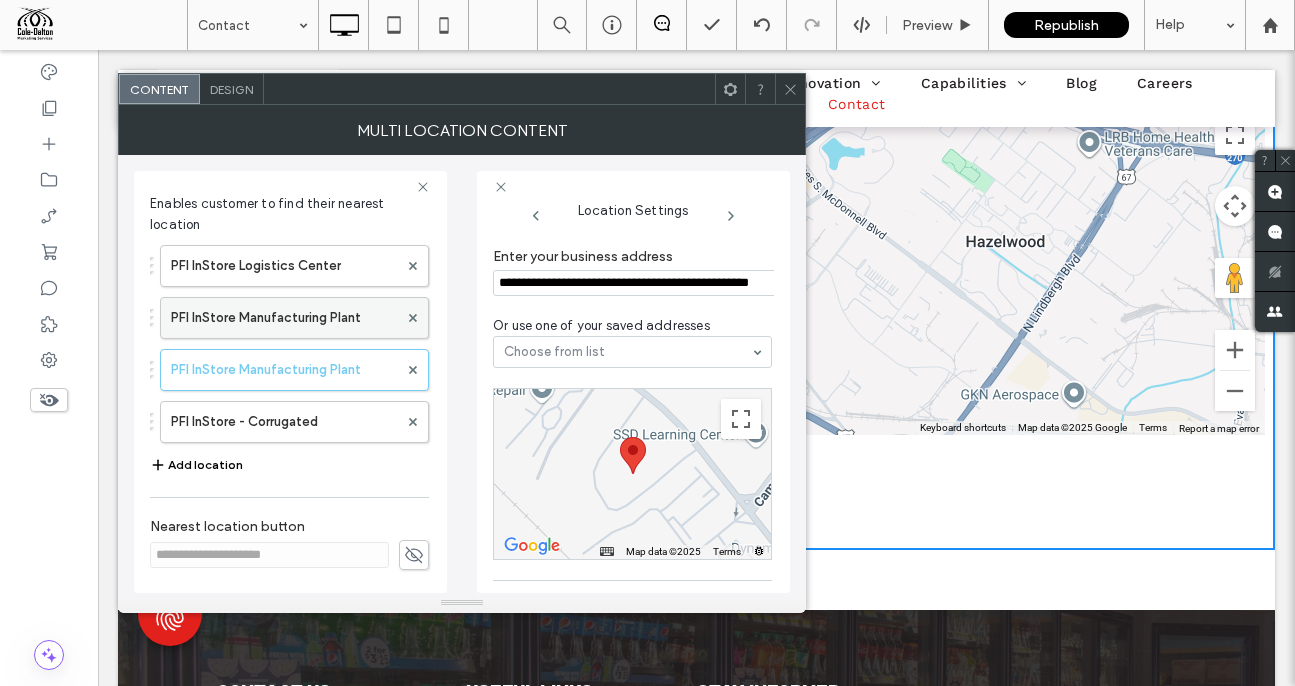 click on "PFI InStore Manufacturing Plant" at bounding box center (284, 318) 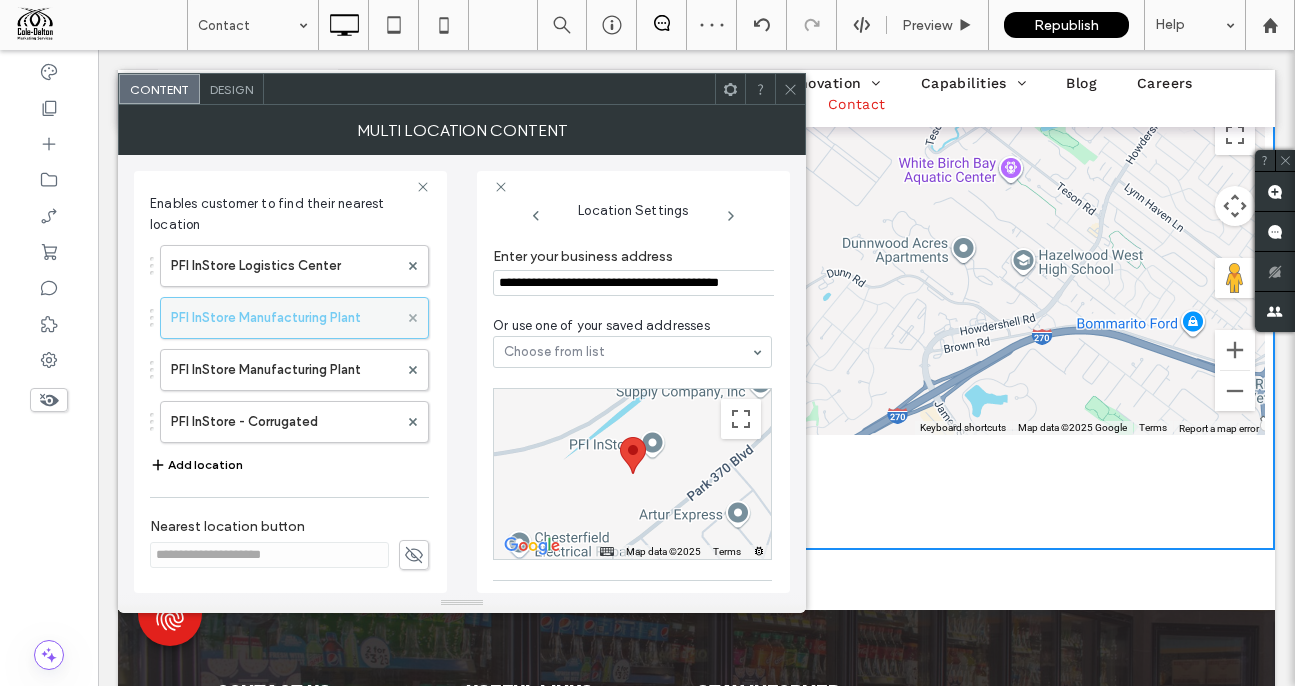 click at bounding box center [413, 318] 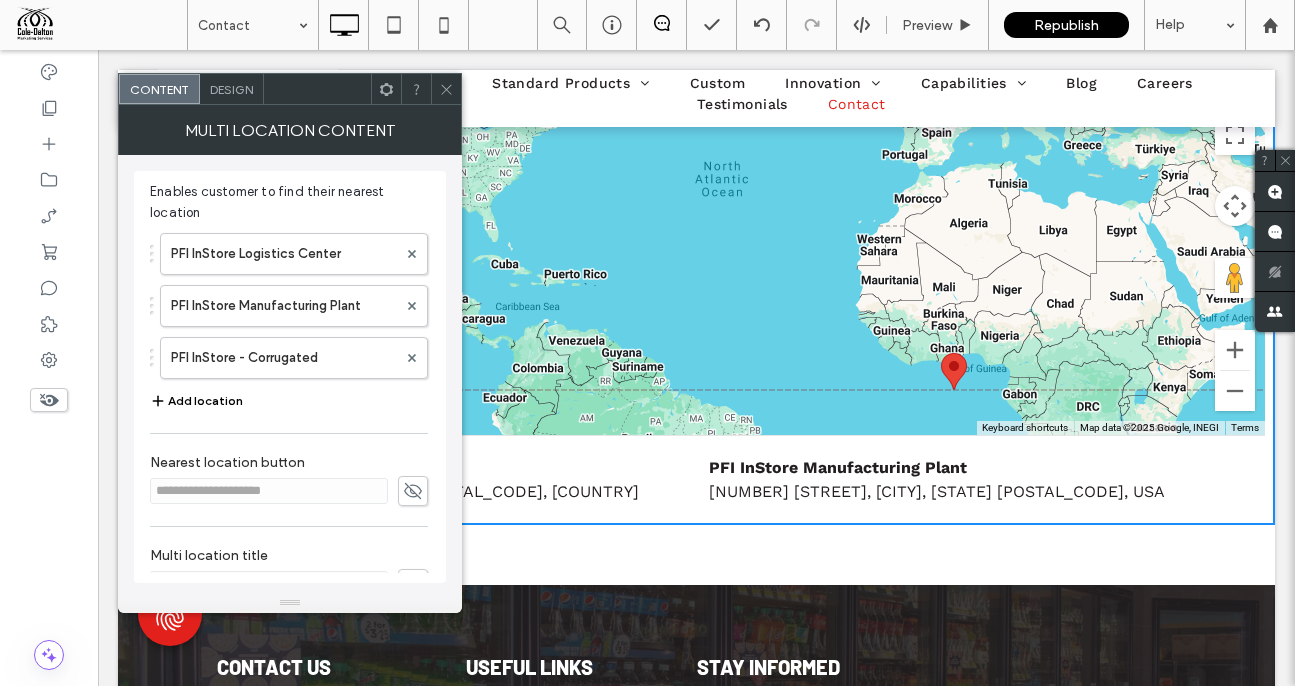 click at bounding box center [446, 89] 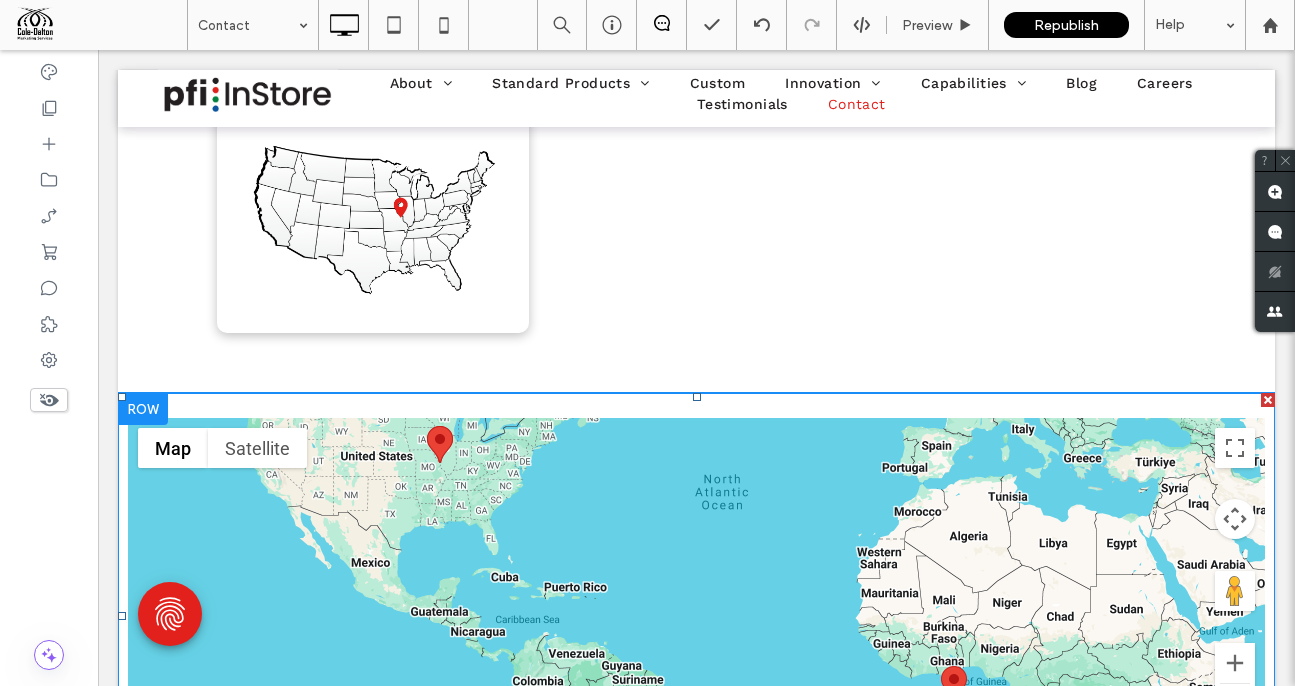 scroll, scrollTop: 1323, scrollLeft: 0, axis: vertical 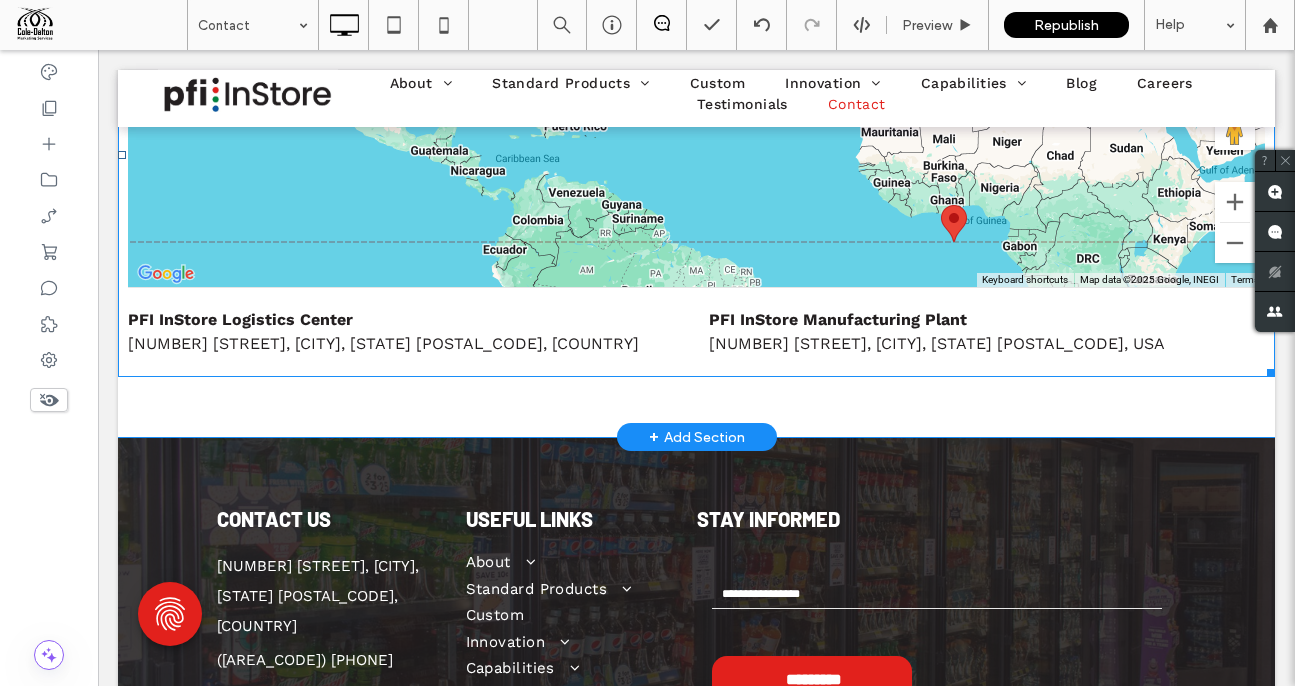 click on "PFI InStore Logistics Center
[NUMBER] [STREET], [CITY], [STATE] [POSTAL_CODE], [COUNTRY]" at bounding box center [401, 332] 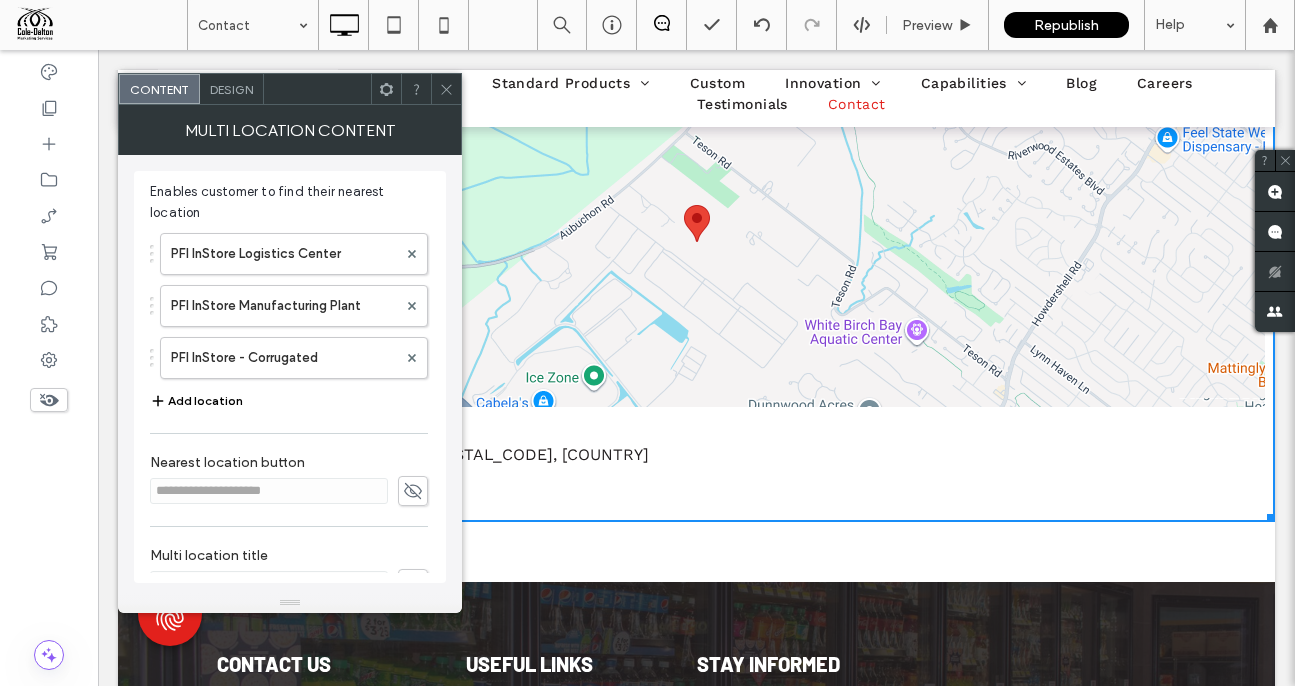 scroll, scrollTop: 1175, scrollLeft: 0, axis: vertical 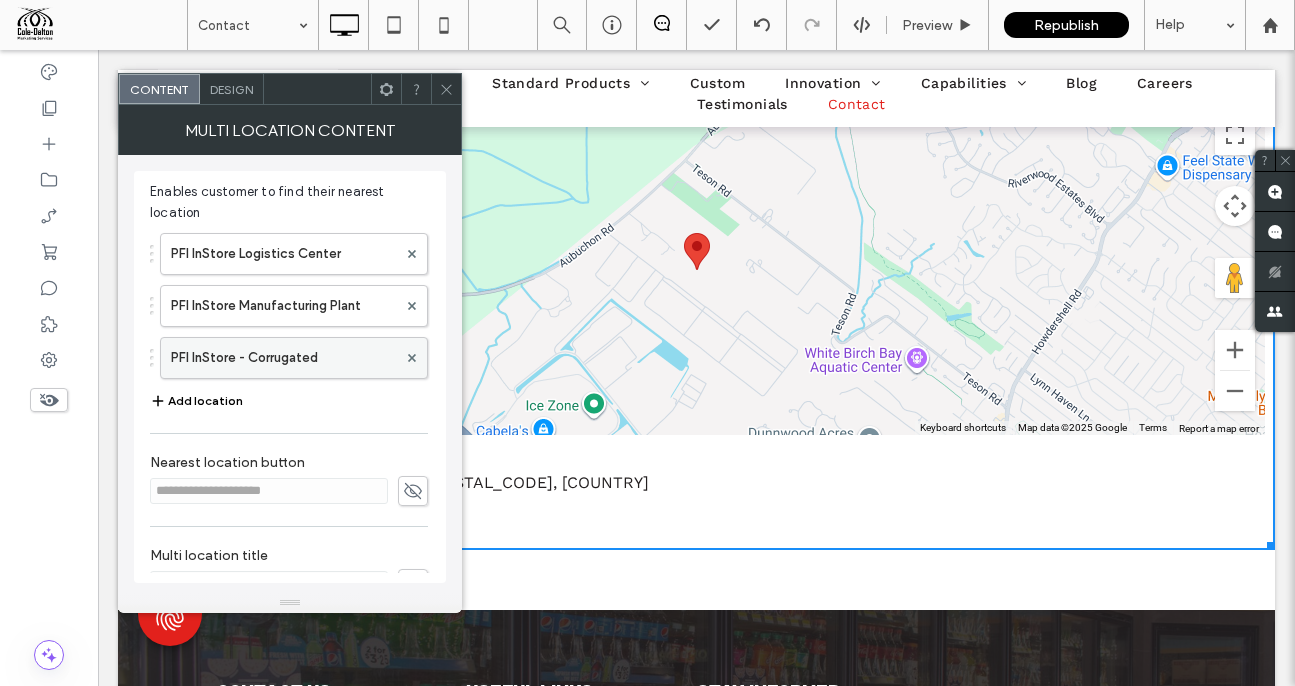 click on "PFI InStore - Corrugated" at bounding box center (284, 358) 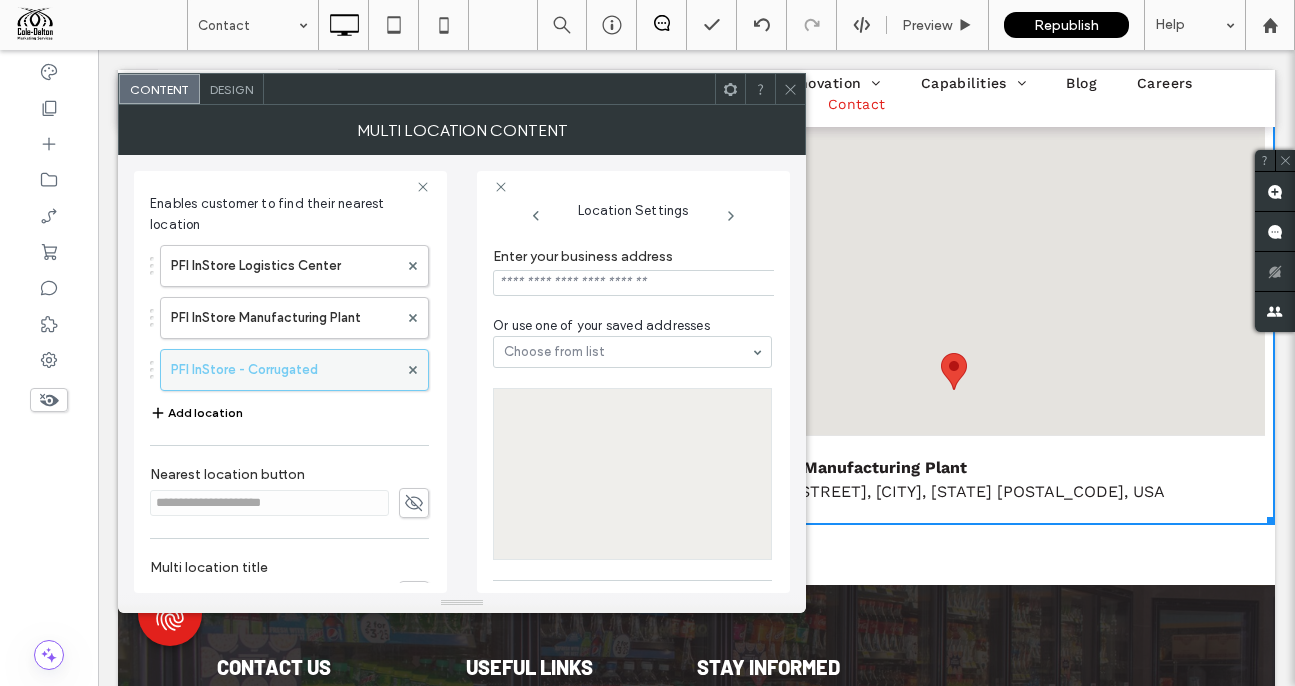 scroll, scrollTop: 0, scrollLeft: 17, axis: horizontal 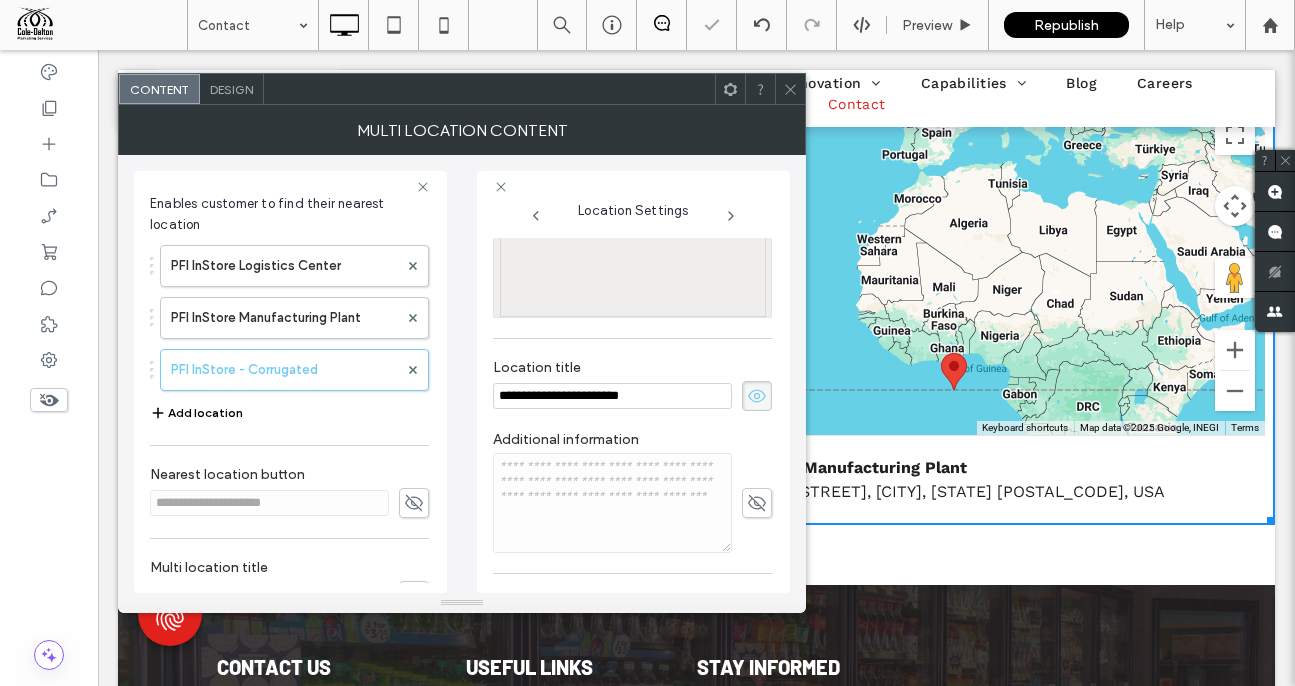 click 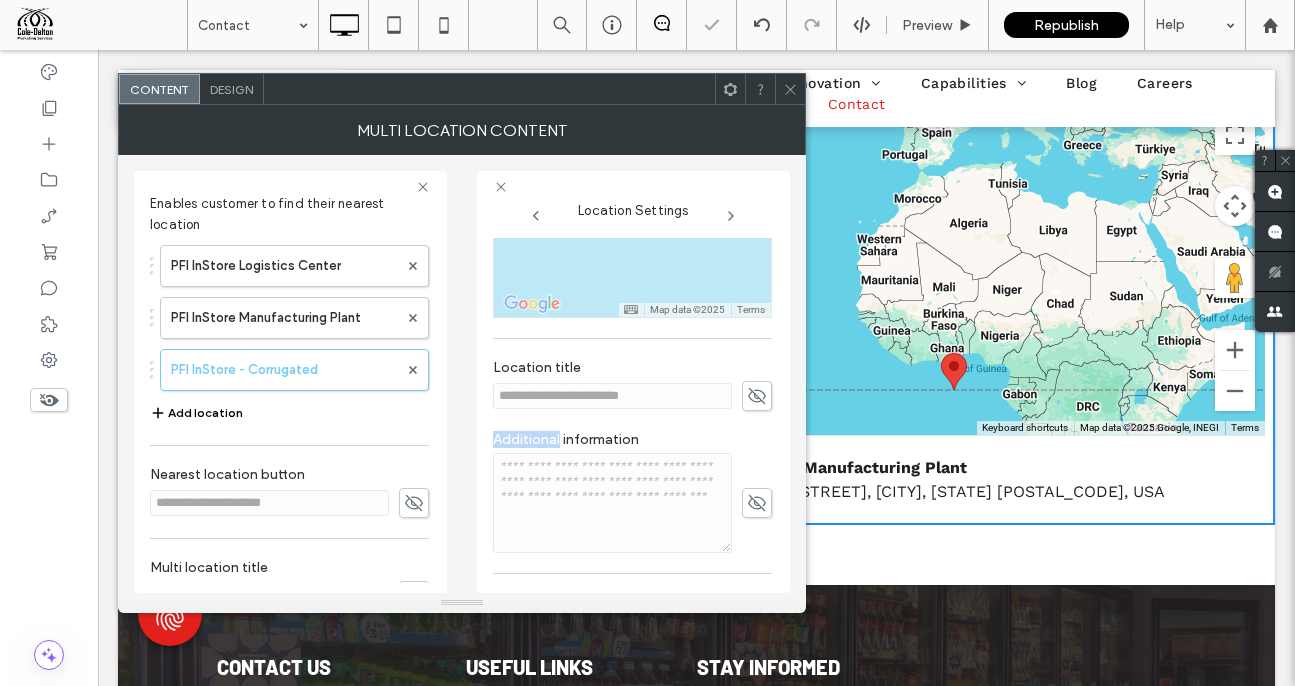 click 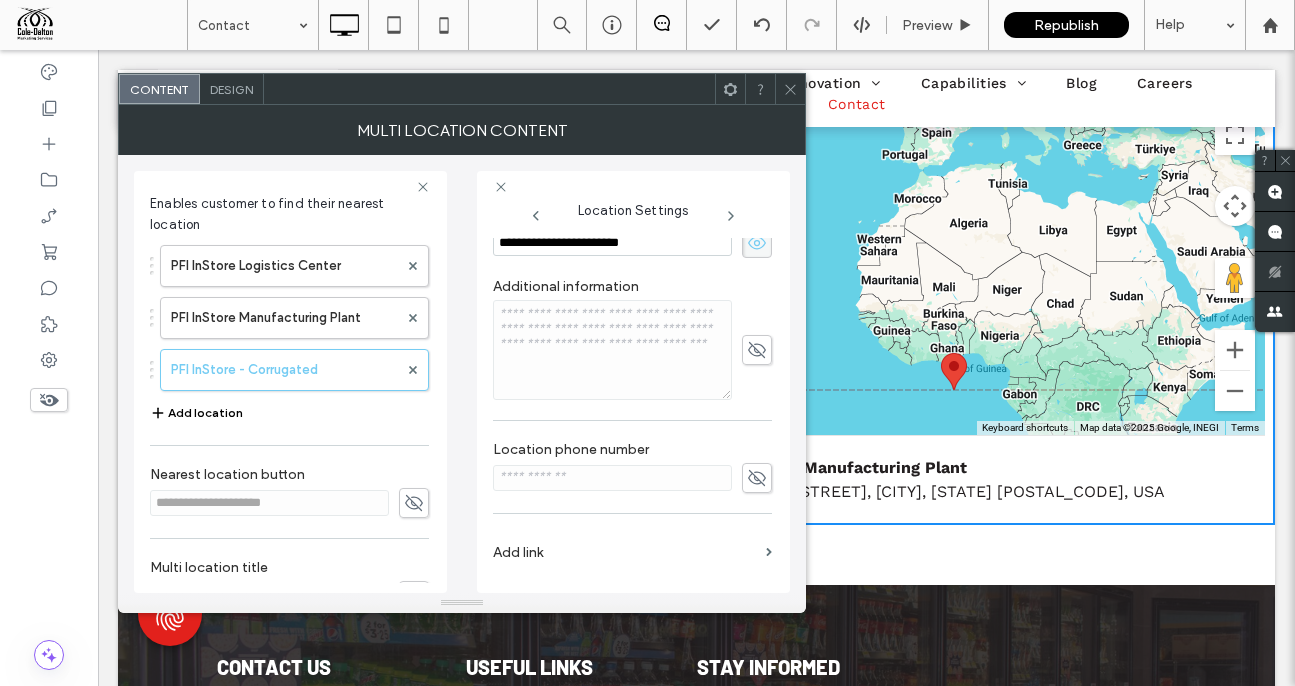 scroll, scrollTop: 0, scrollLeft: 0, axis: both 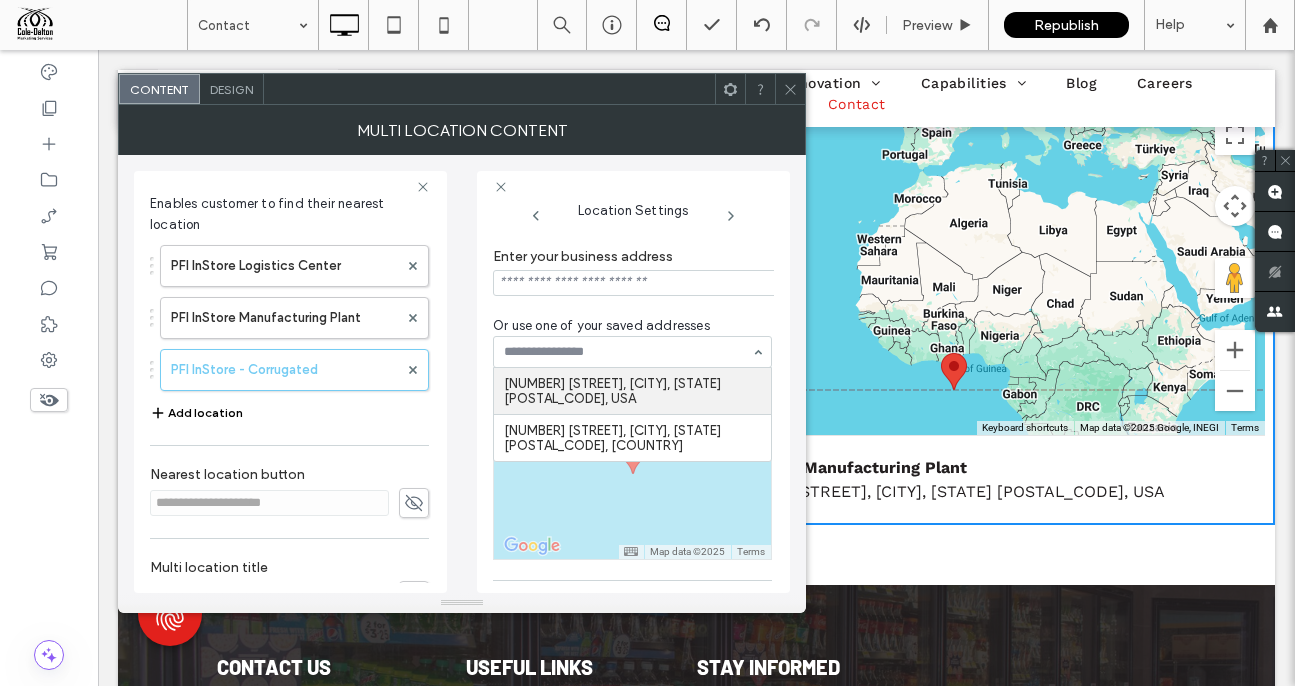 click at bounding box center (635, 283) 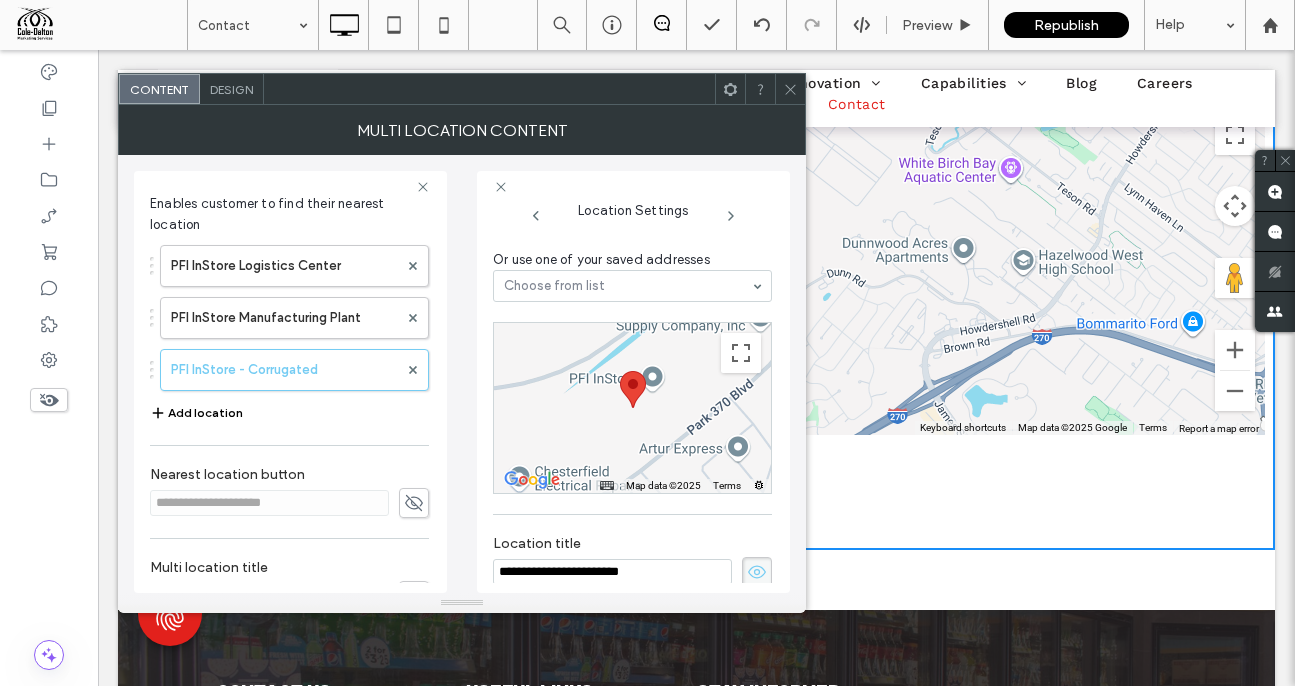 scroll, scrollTop: 0, scrollLeft: 0, axis: both 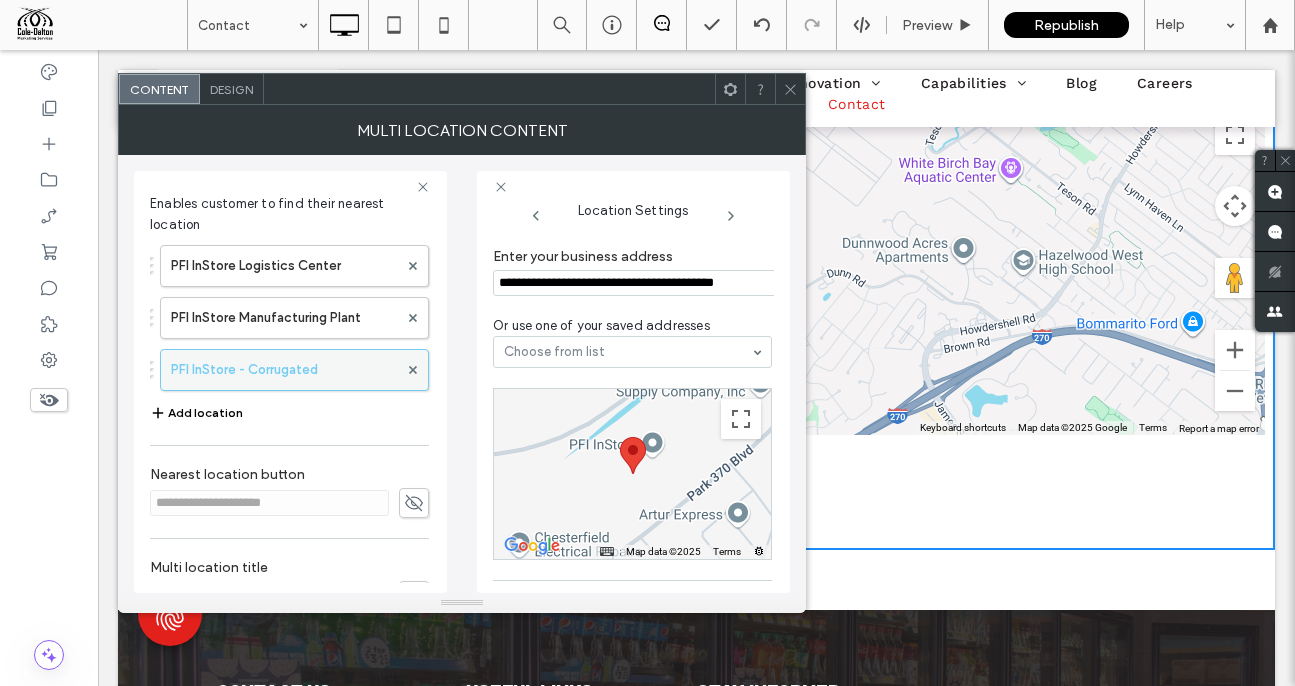 click on "PFI InStore - Corrugated" at bounding box center [284, 370] 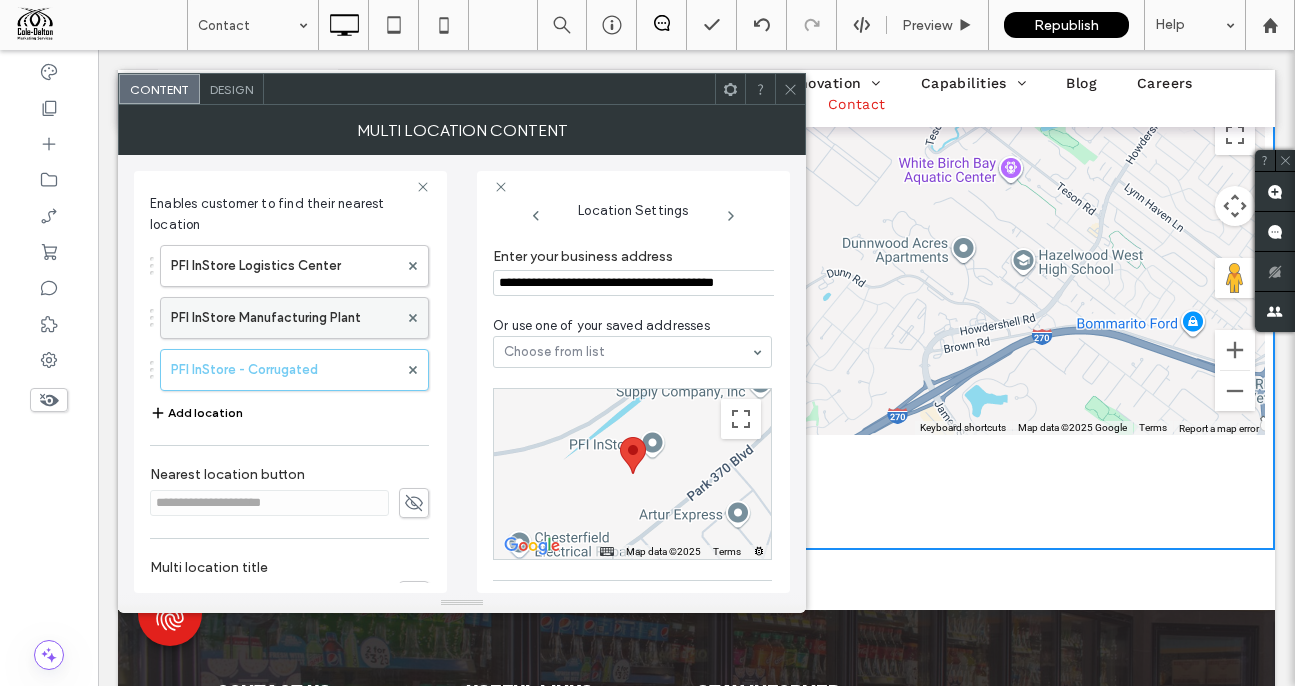 click on "PFI InStore Manufacturing Plant" at bounding box center (284, 318) 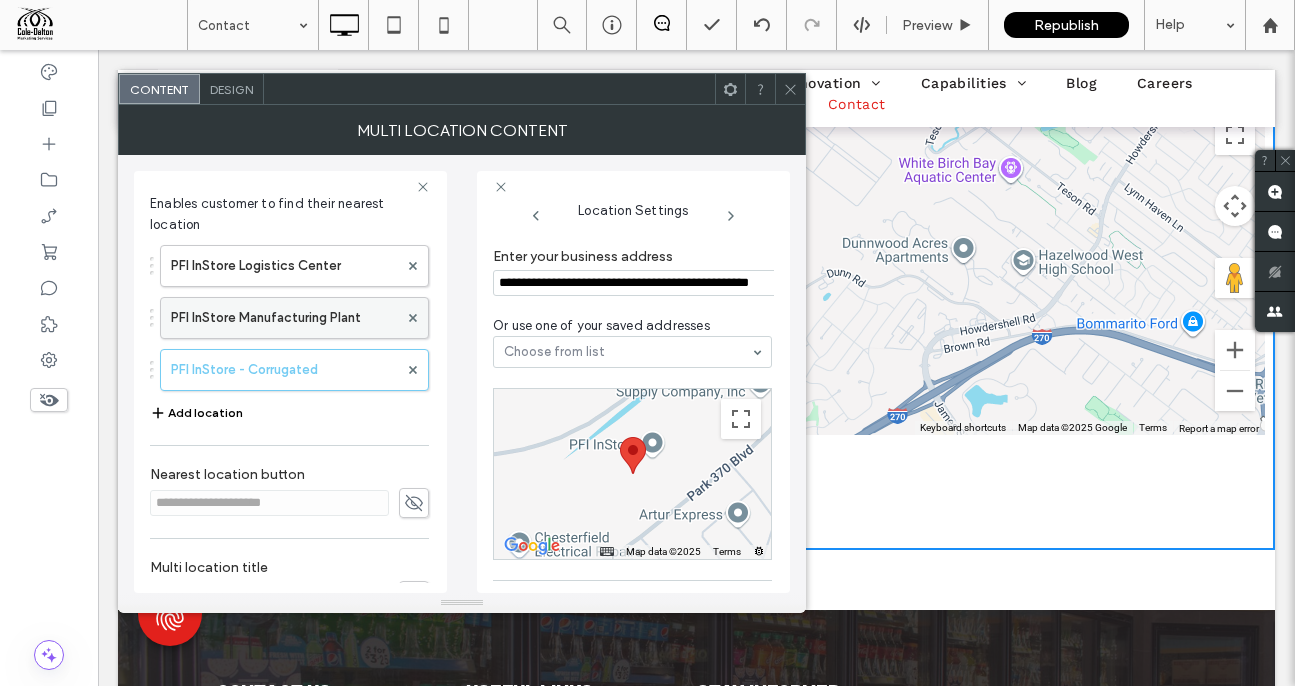 scroll, scrollTop: 235, scrollLeft: 0, axis: vertical 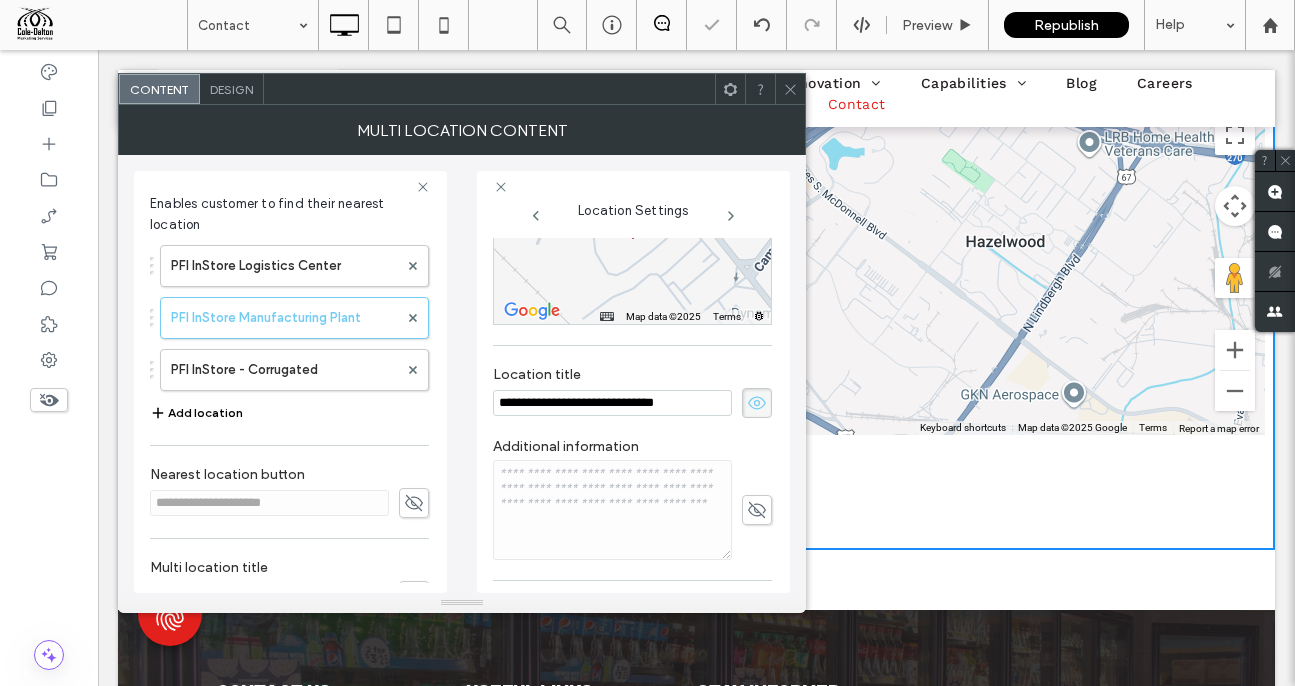 click 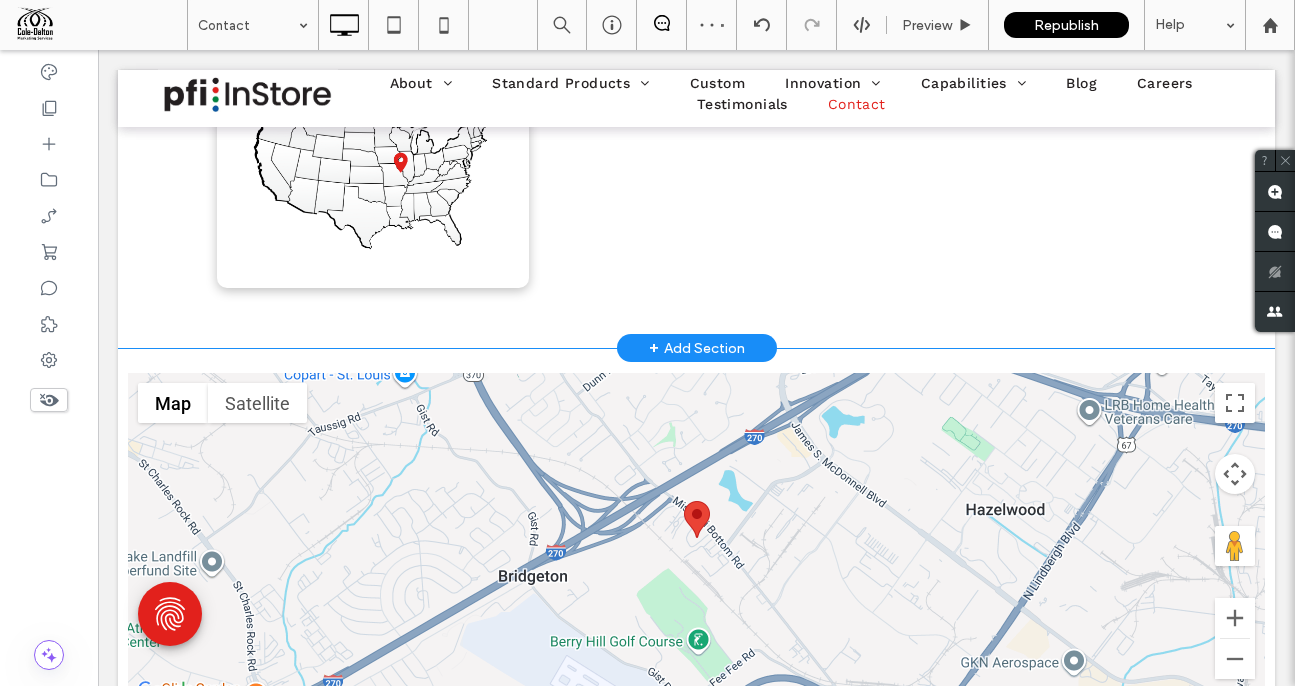 scroll, scrollTop: 1126, scrollLeft: 0, axis: vertical 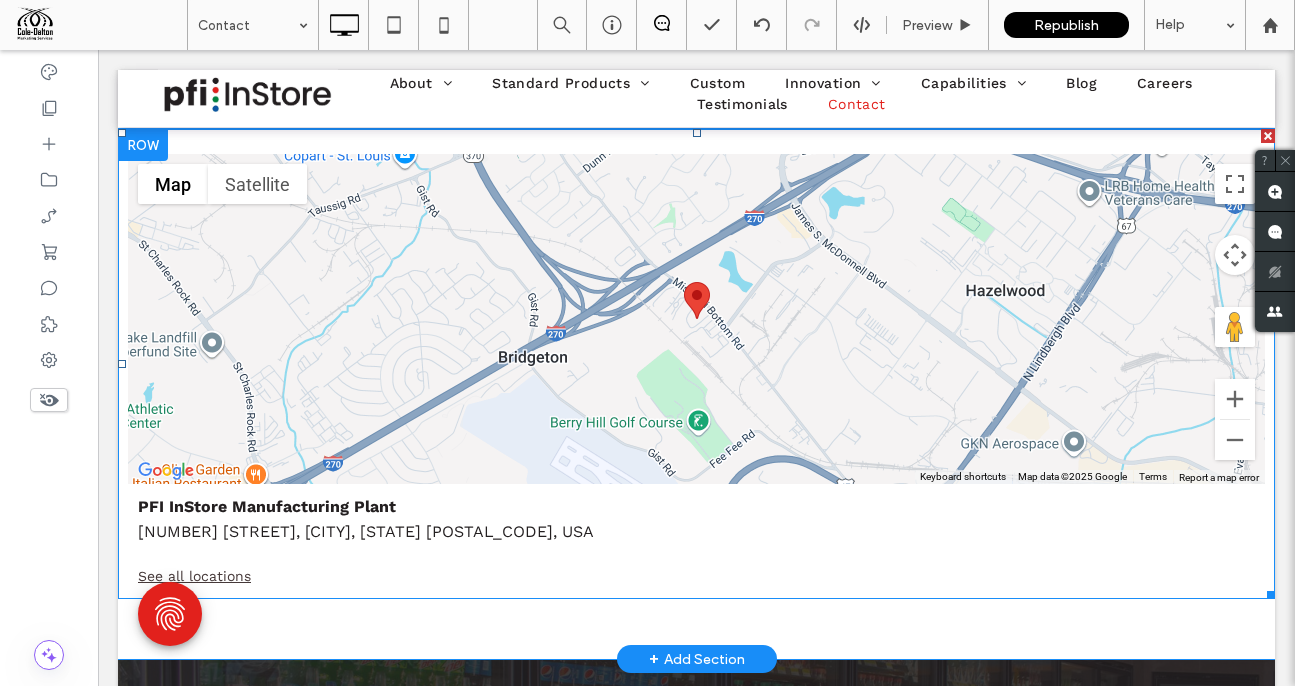 click on "See all locations" at bounding box center [696, 576] 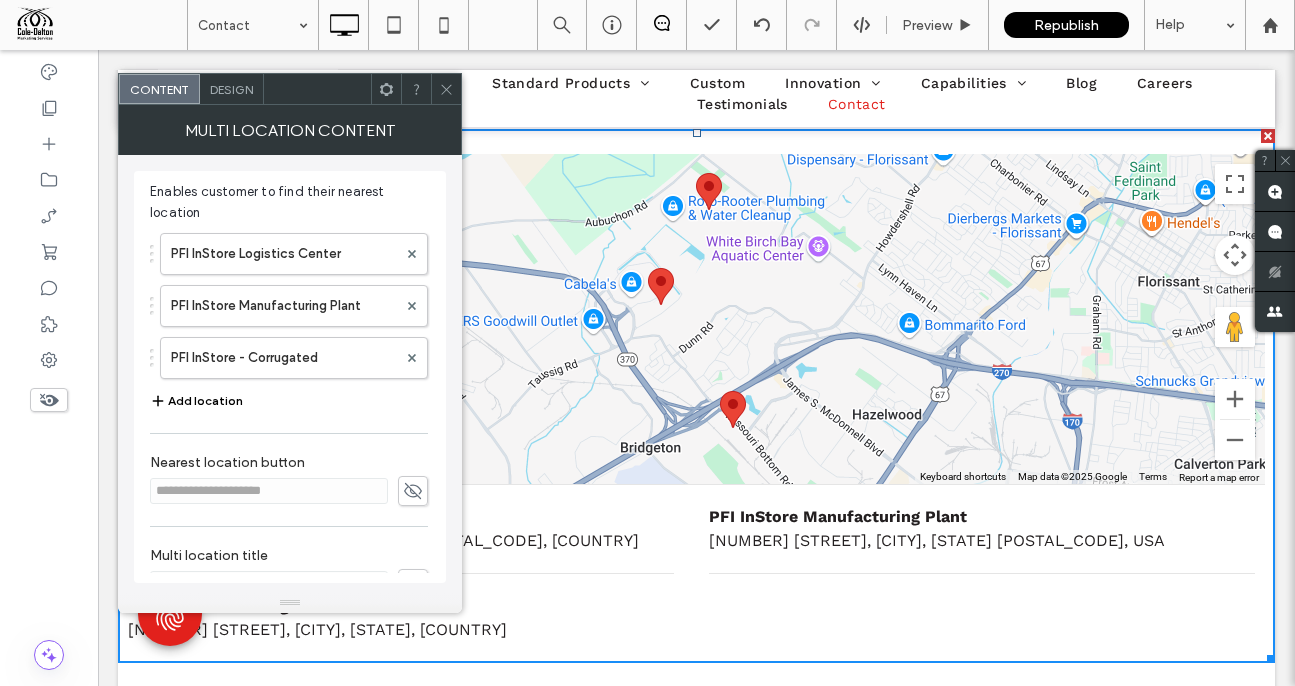 click 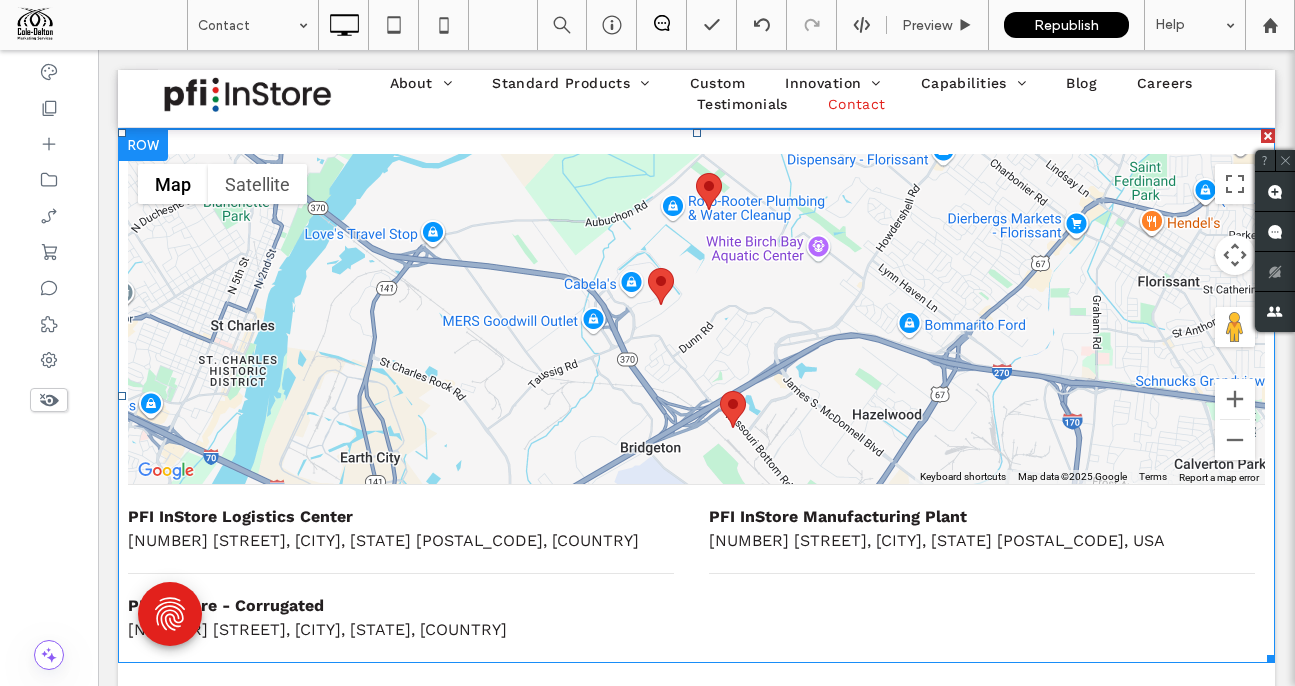 click on "PFI InStore Manufacturing Plant
[NUMBER] [STREET], [CITY], [STATE] [POSTAL_CODE], [COUNTRY]" at bounding box center (982, 529) 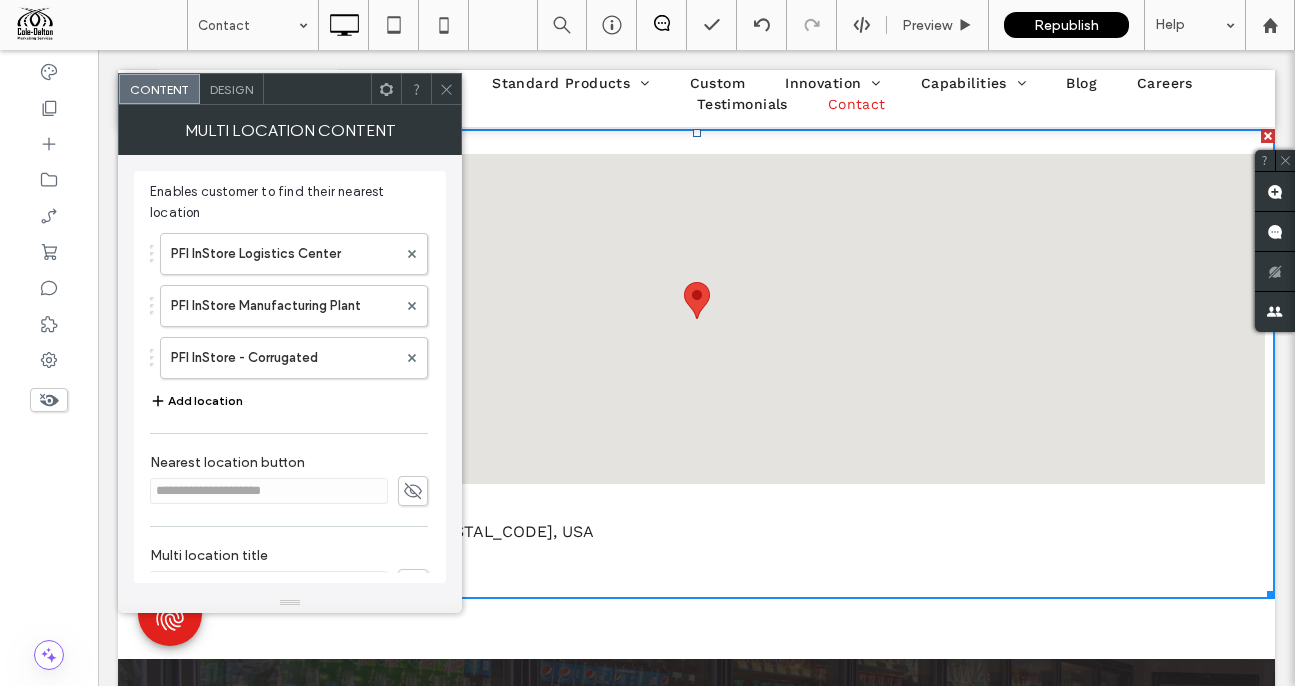 scroll, scrollTop: 1175, scrollLeft: 0, axis: vertical 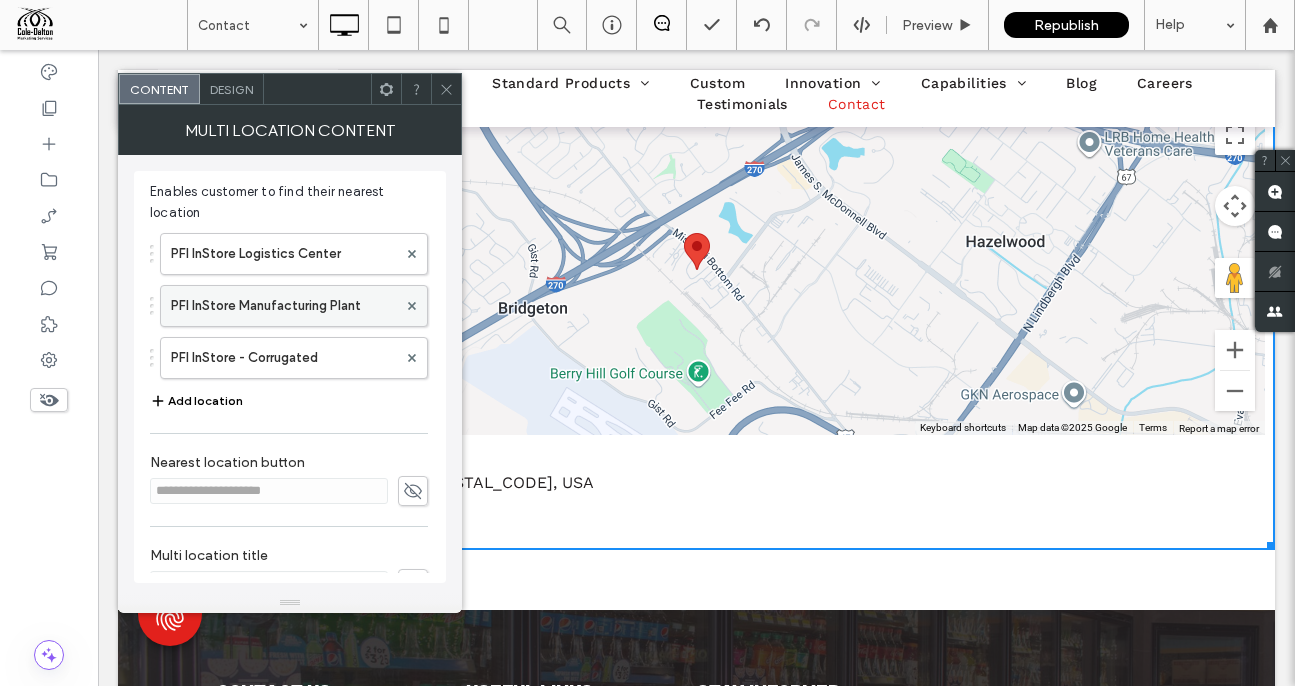 click on "PFI InStore Manufacturing Plant" at bounding box center [284, 306] 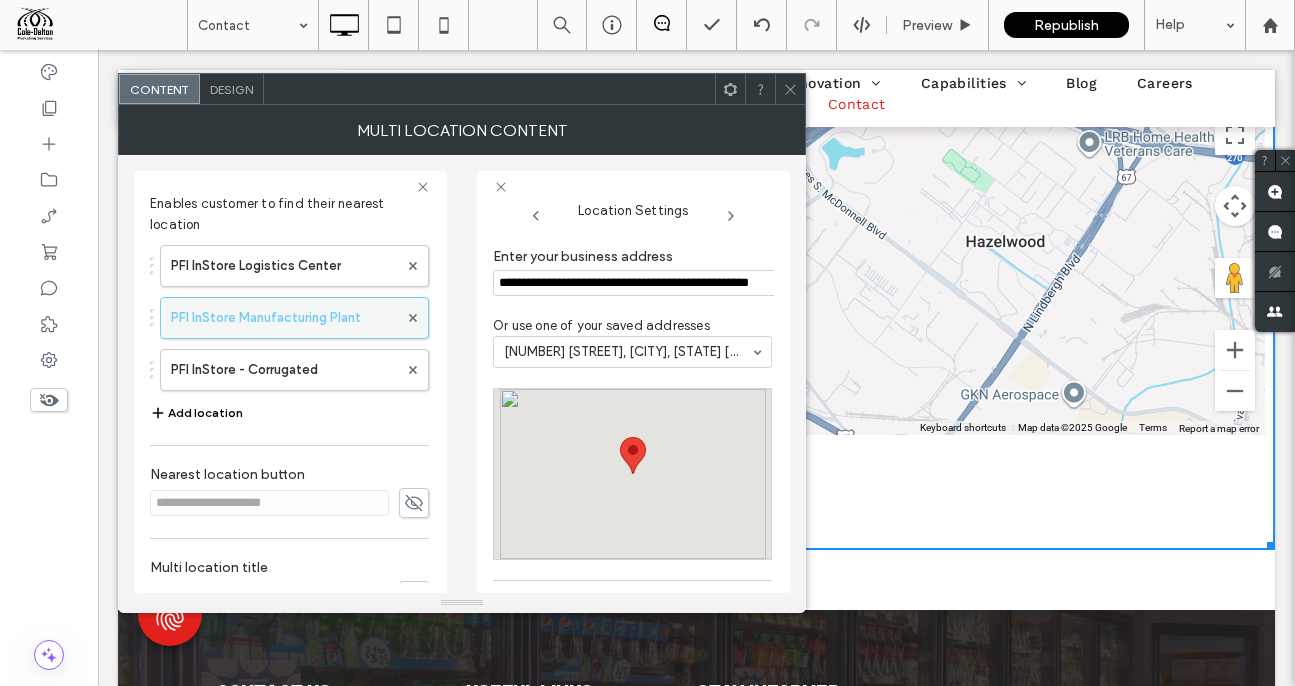 scroll, scrollTop: 0, scrollLeft: 17, axis: horizontal 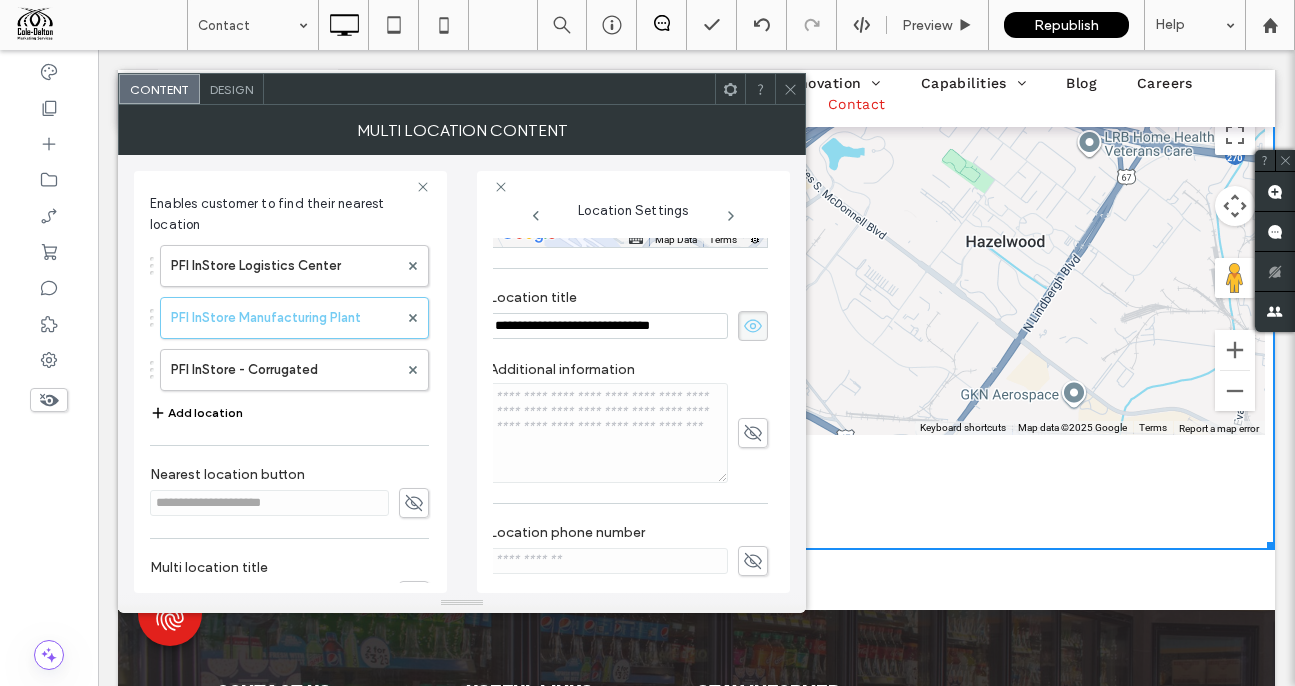 drag, startPoint x: 568, startPoint y: 328, endPoint x: 762, endPoint y: 324, distance: 194.04123 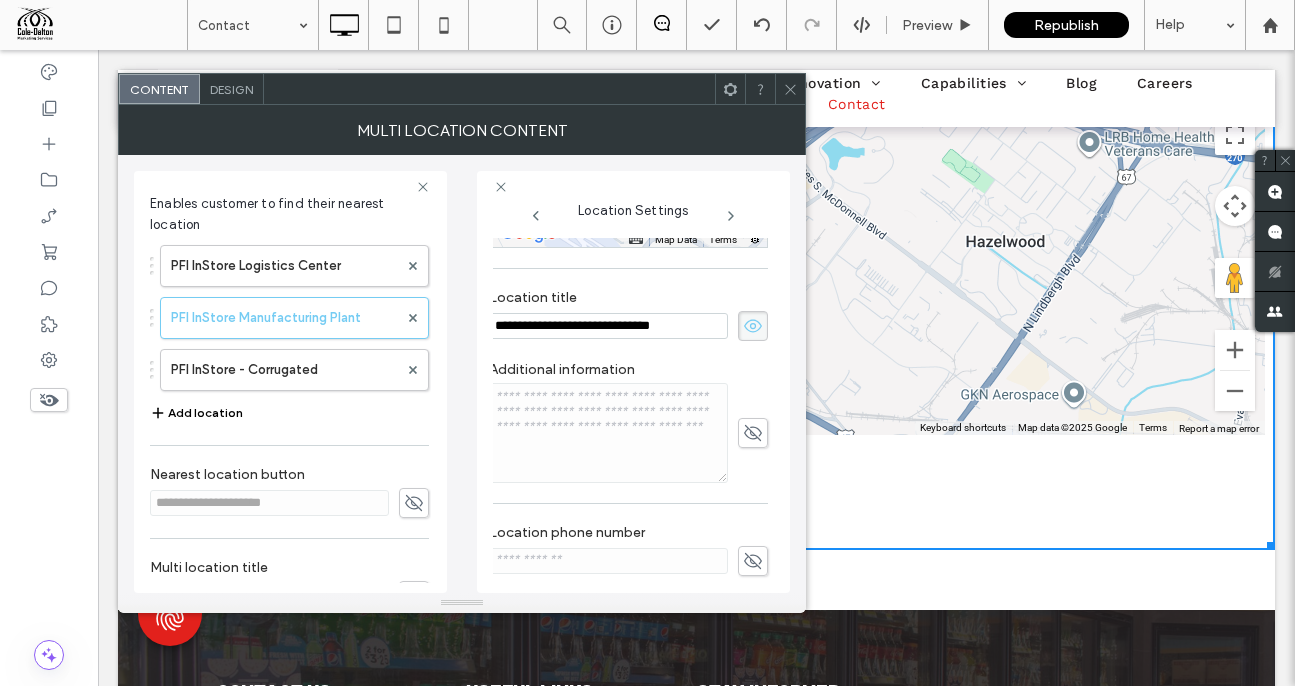 click on "**********" at bounding box center [633, 410] 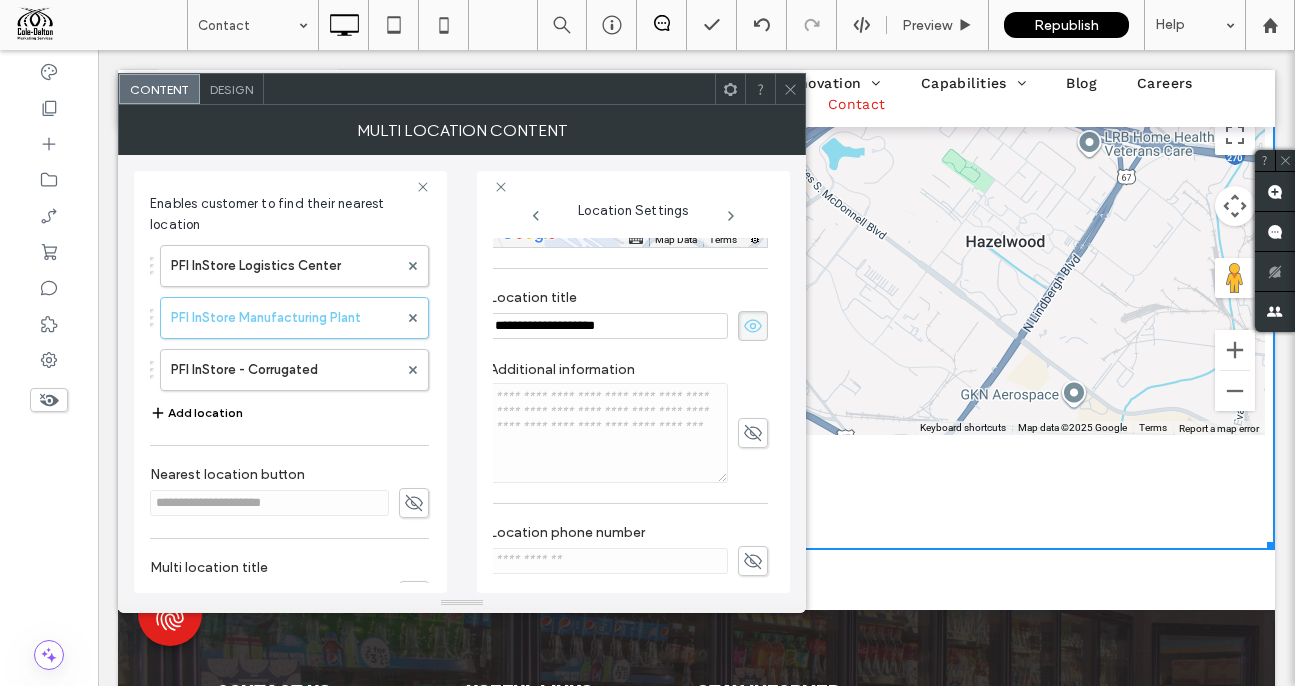 click on "**********" at bounding box center [608, 326] 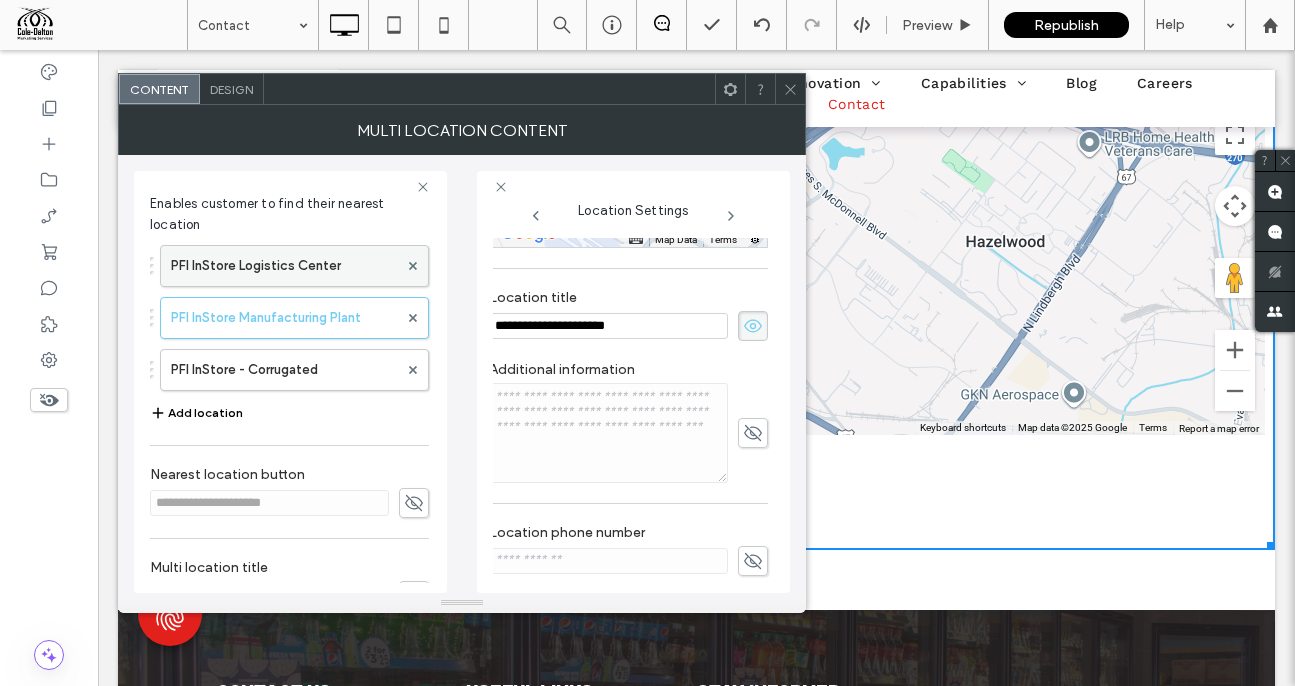 type on "**********" 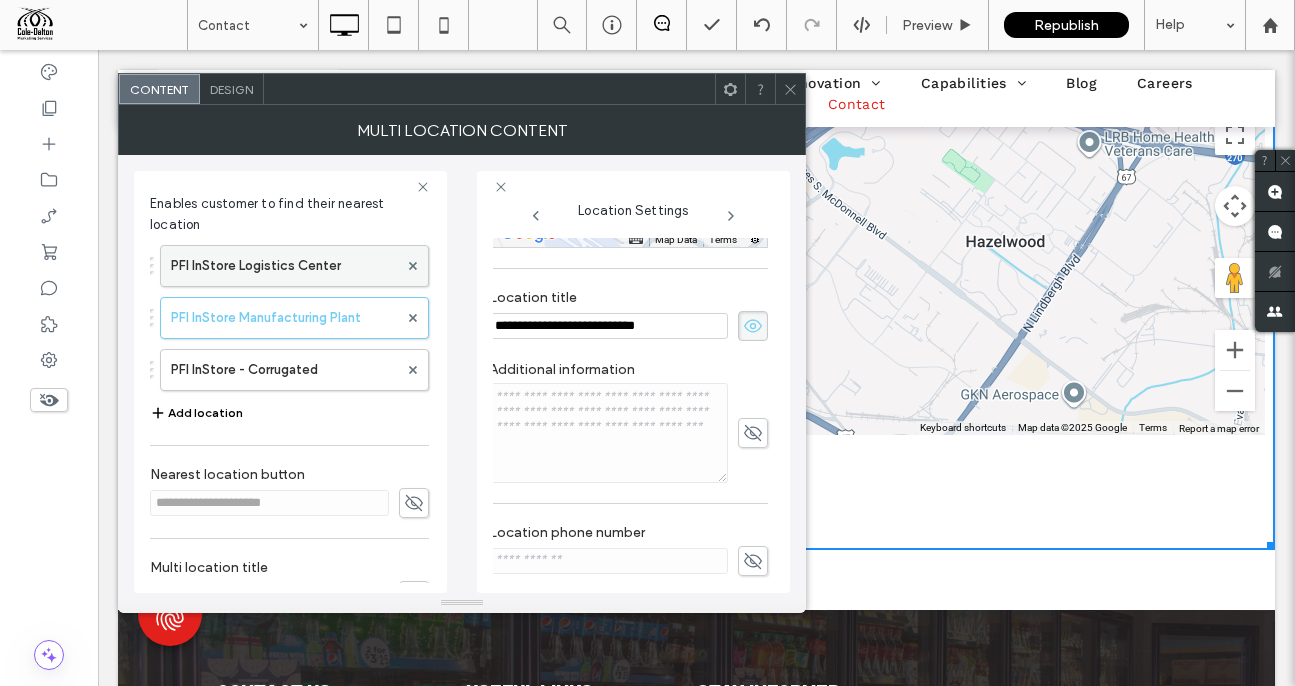 scroll, scrollTop: 312, scrollLeft: 0, axis: vertical 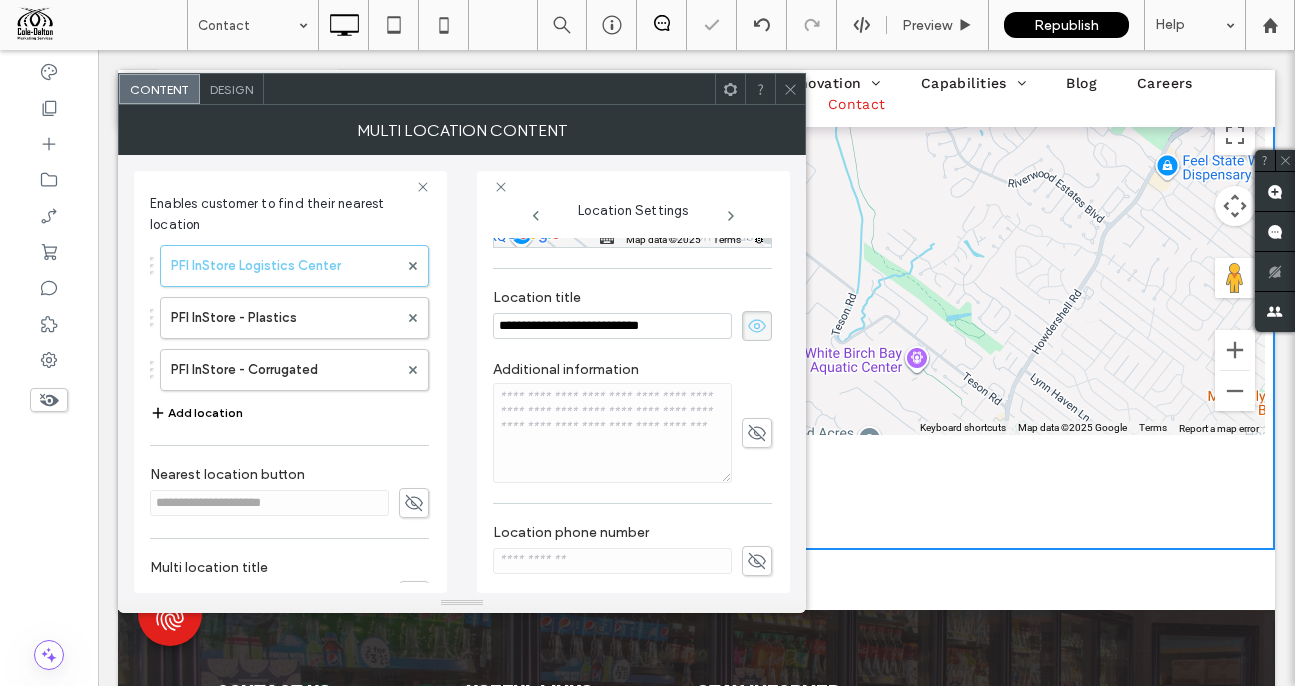 click on "**********" at bounding box center [612, 326] 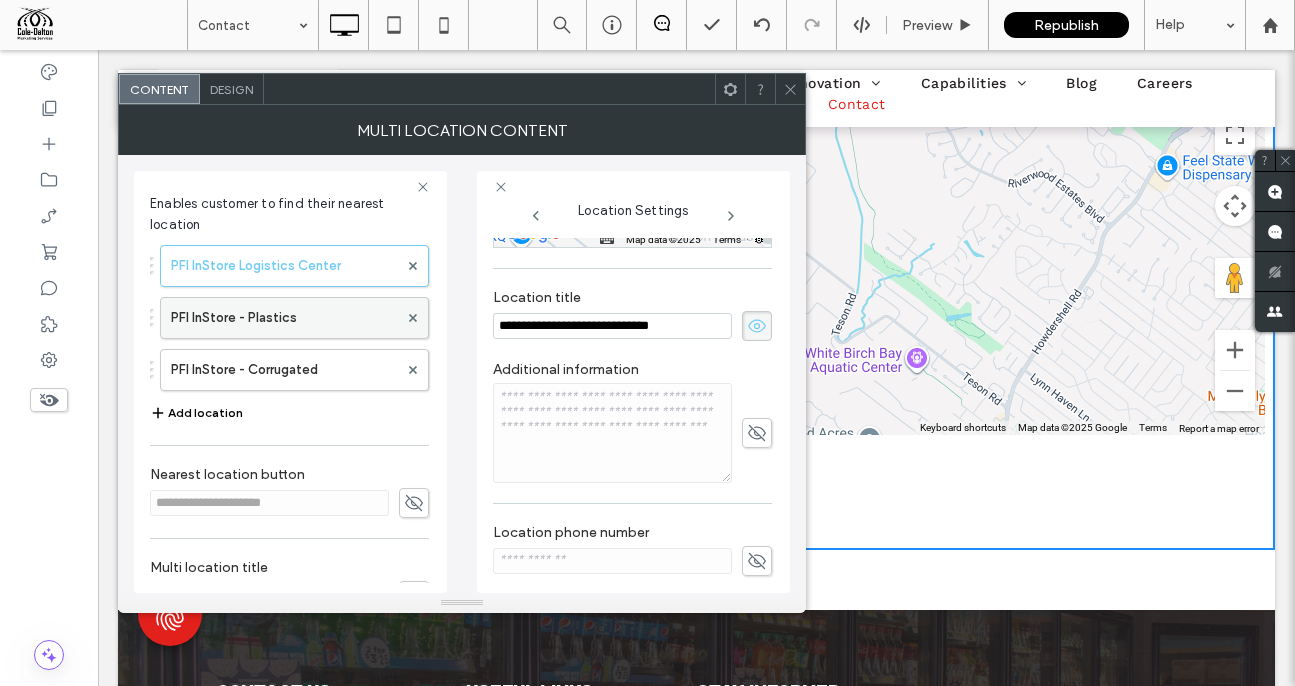 type on "**********" 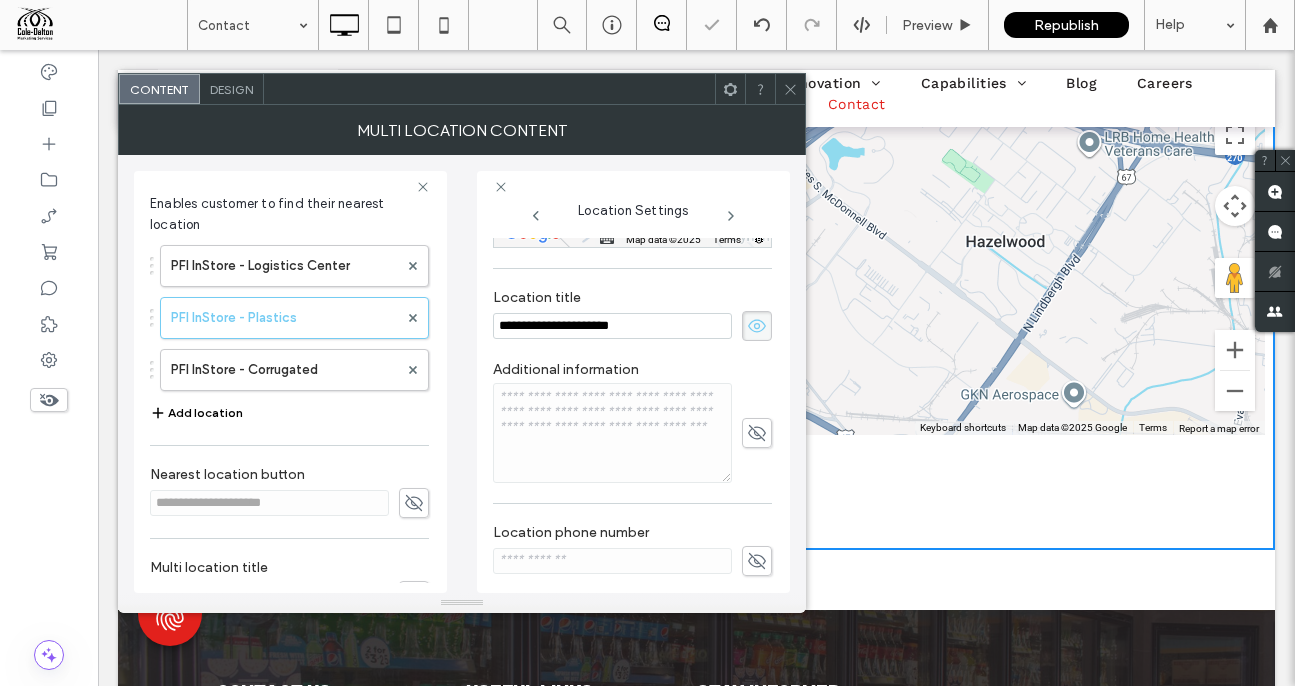 click 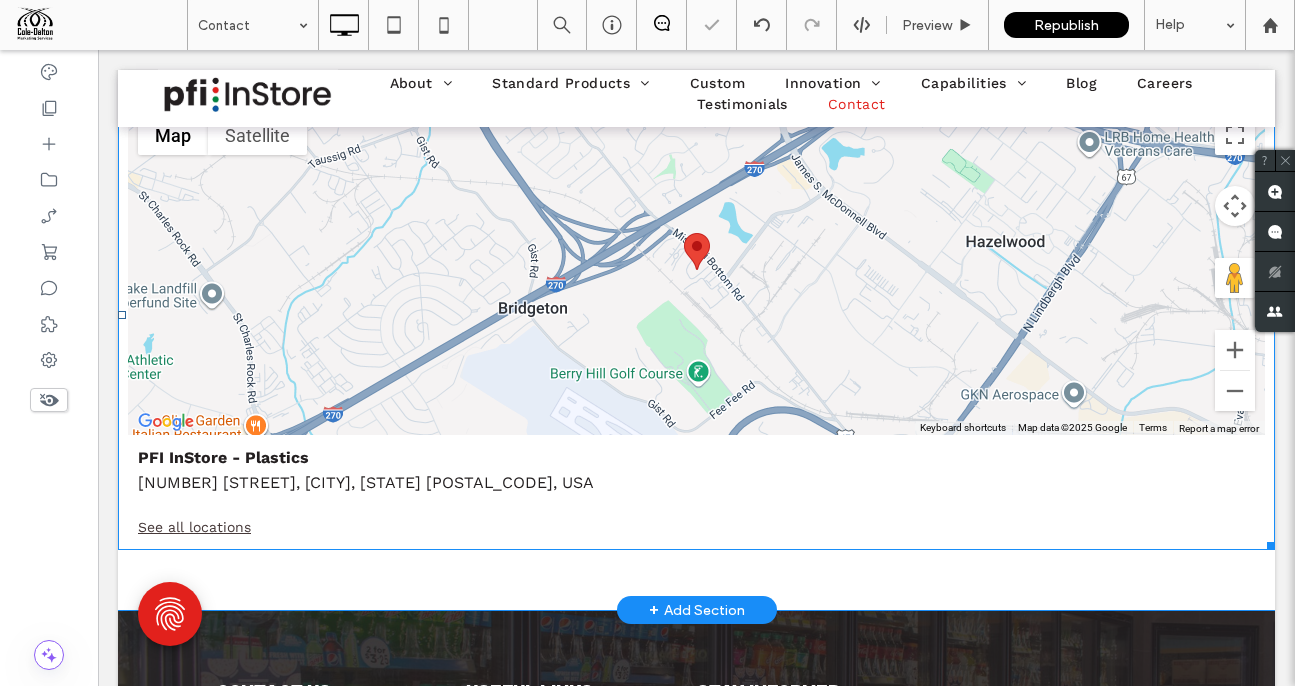 click on "See all locations" at bounding box center (696, 527) 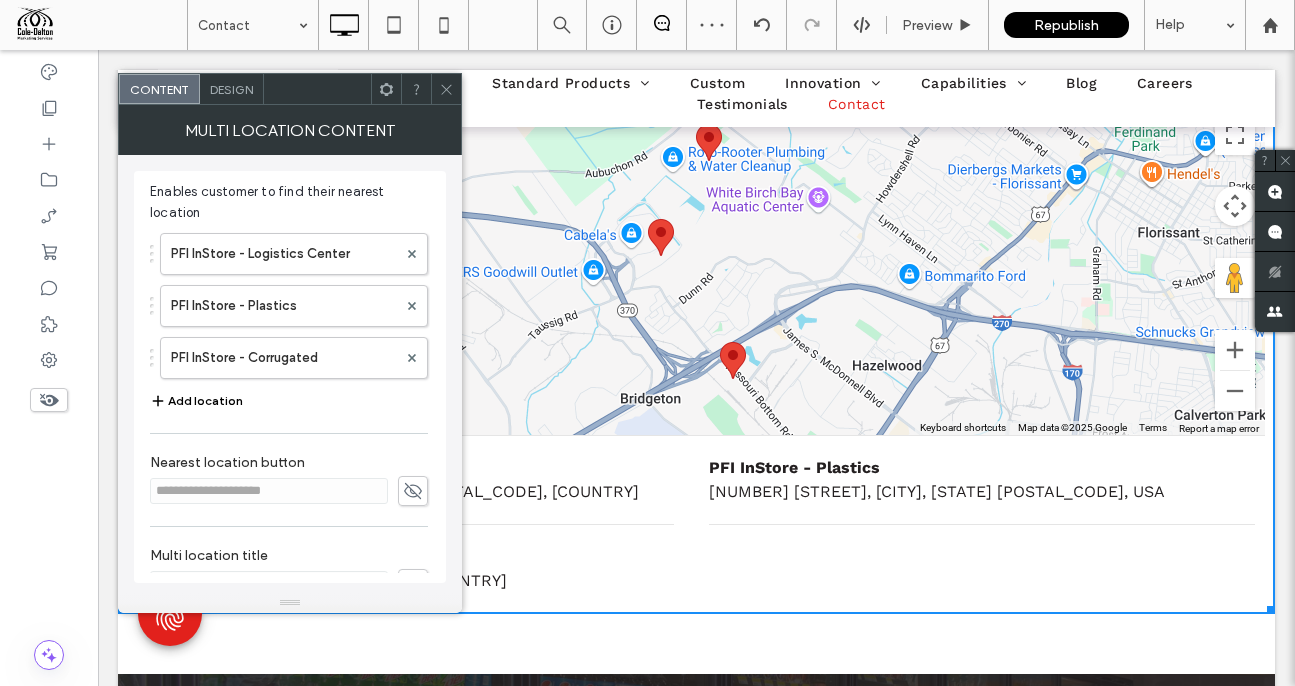 click 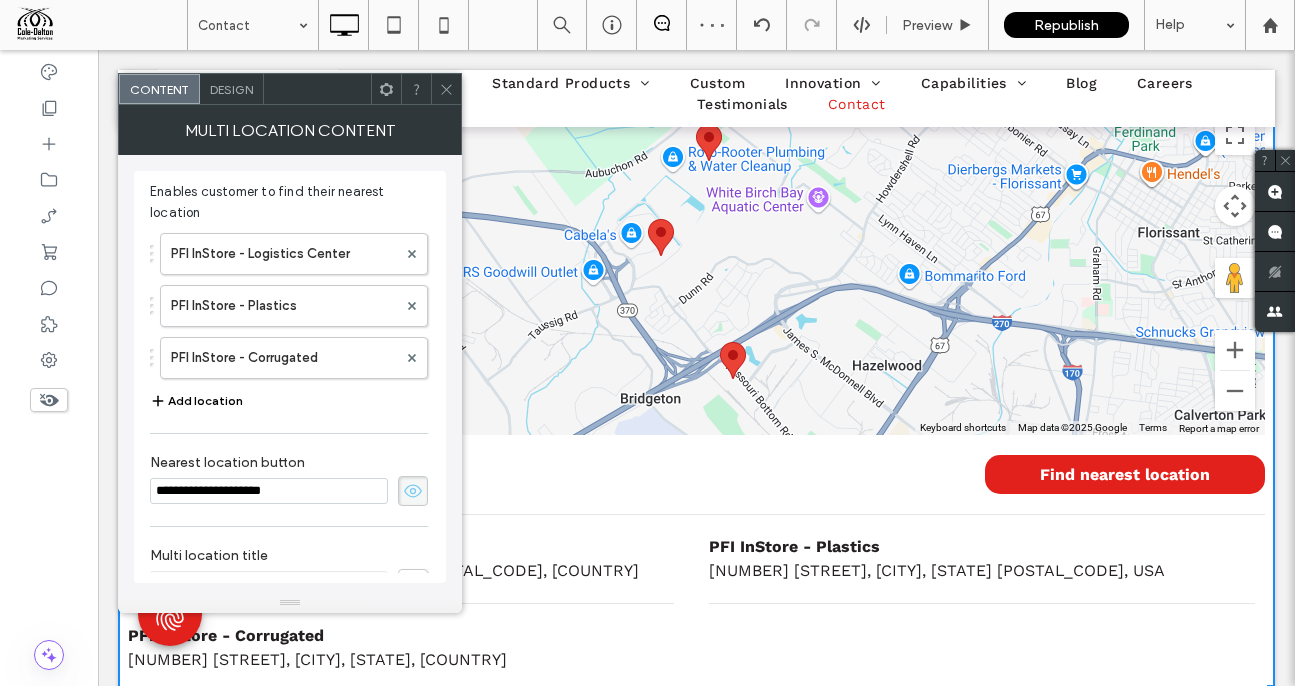 click 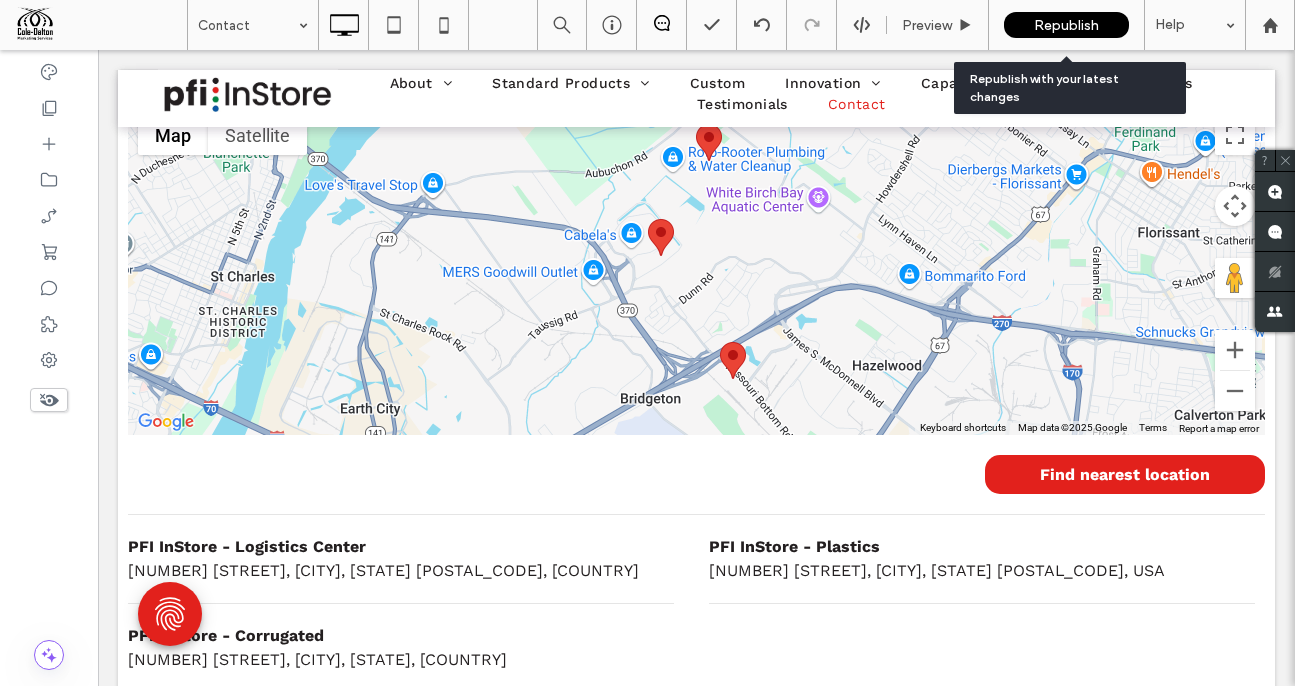 click on "Republish" at bounding box center [1066, 25] 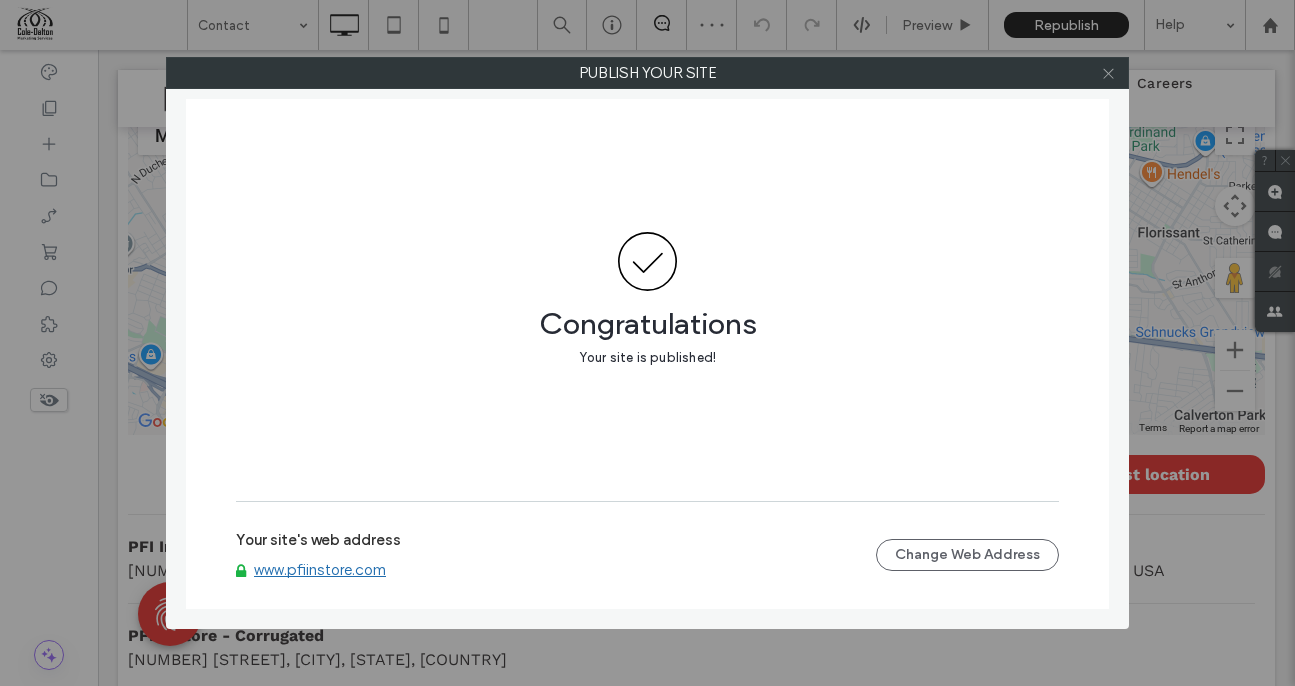 click 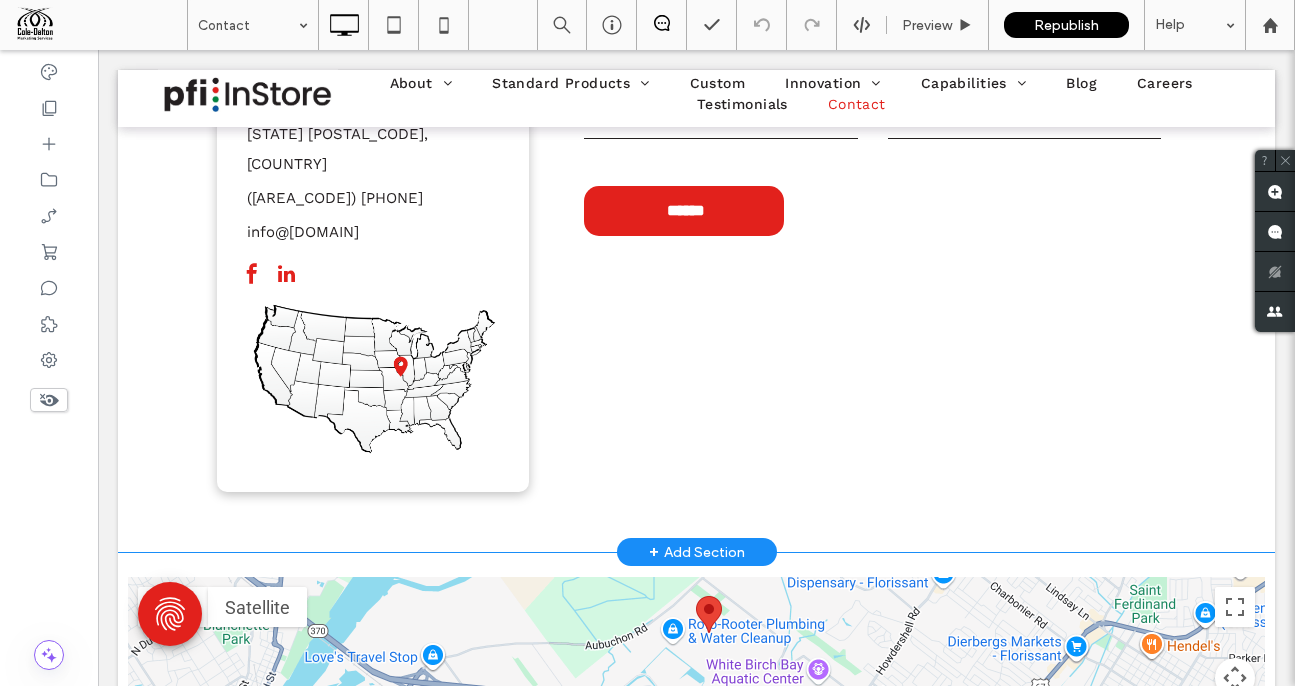 scroll, scrollTop: 703, scrollLeft: 0, axis: vertical 